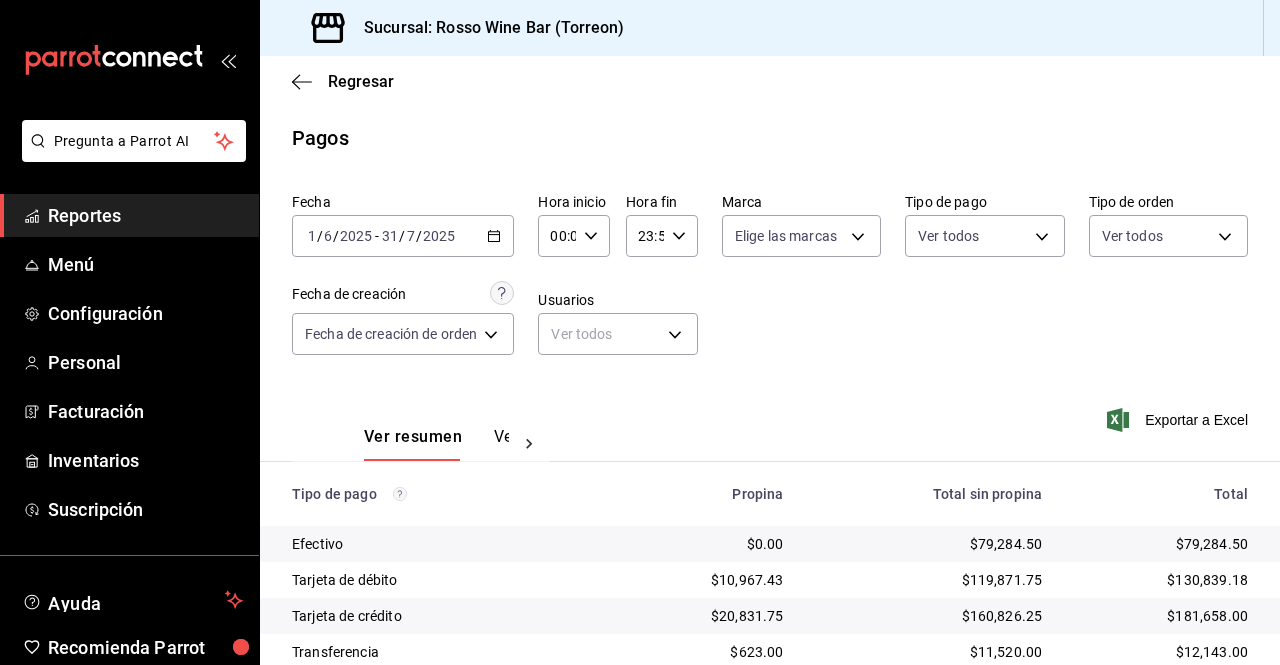 scroll, scrollTop: 0, scrollLeft: 0, axis: both 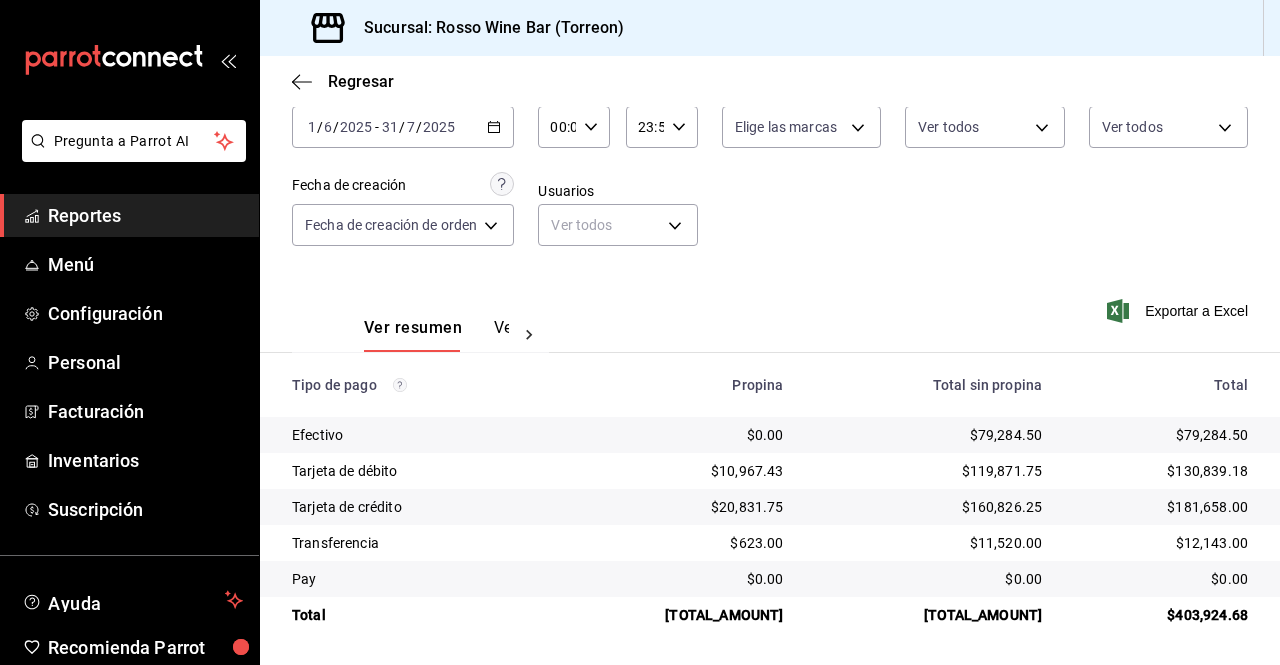 click on "Reportes" at bounding box center [145, 215] 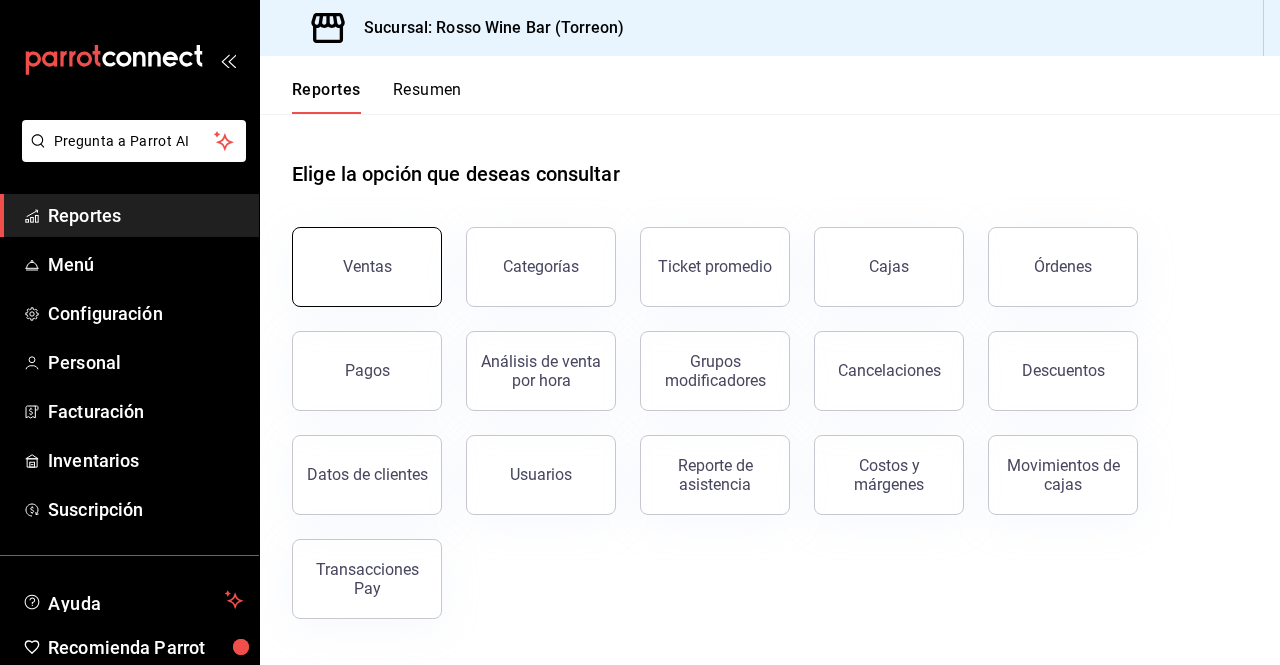 click on "Ventas" at bounding box center [367, 267] 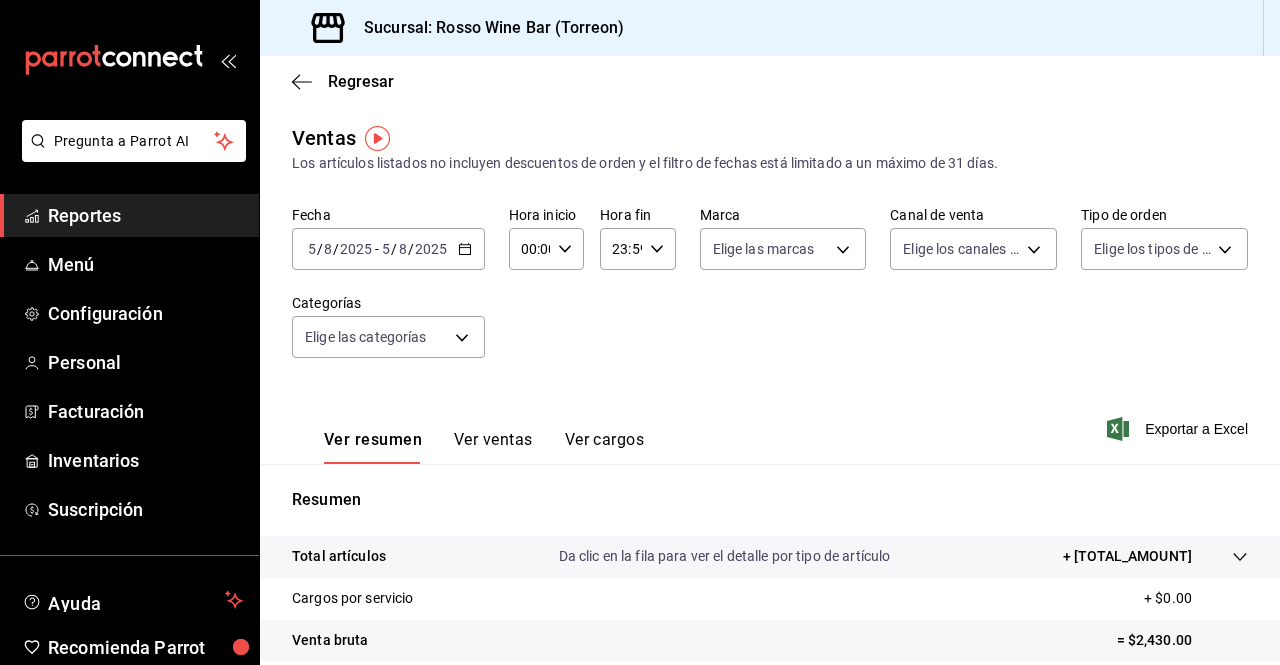 click on "2025-08-05 5 / 8 / 2025 - 2025-08-05 5 / 8 / 2025" at bounding box center (388, 249) 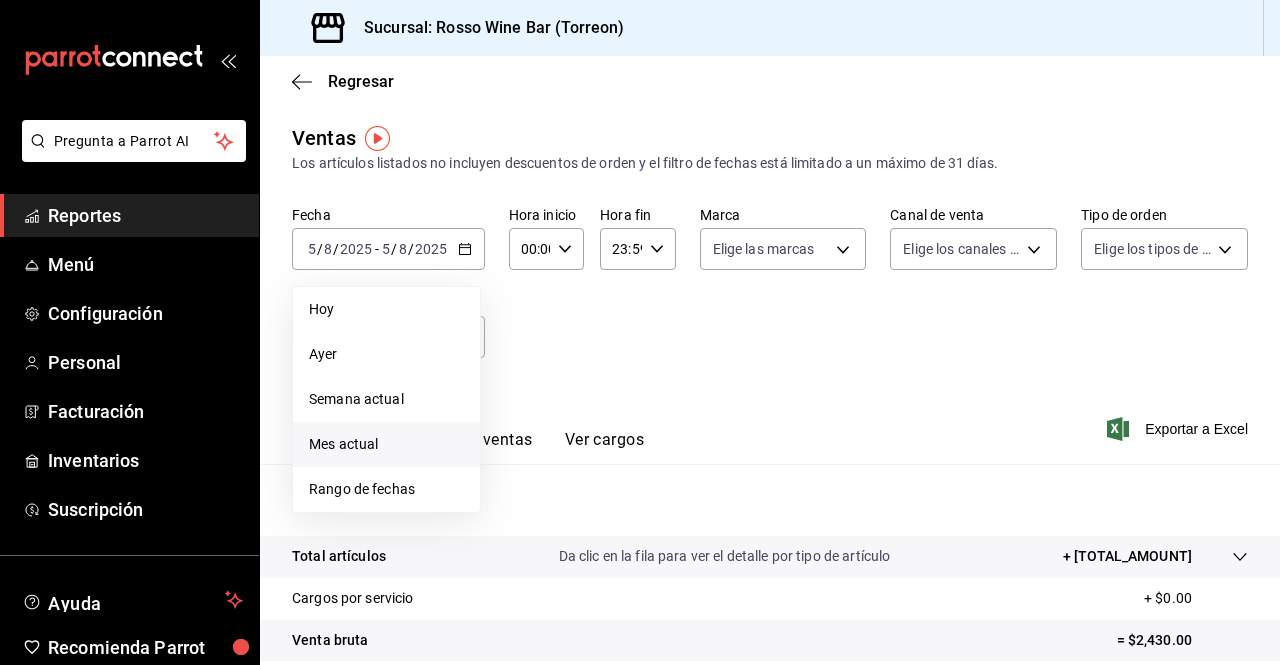 click on "Mes actual" at bounding box center (386, 444) 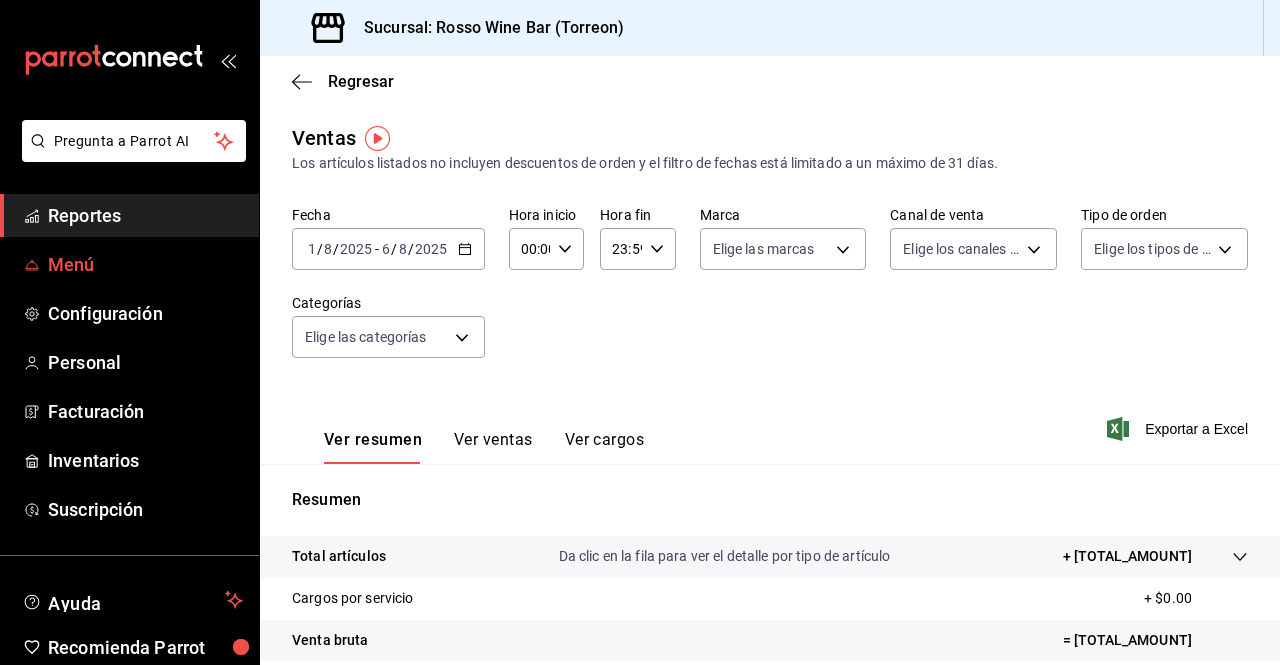 click on "Menú" at bounding box center (145, 264) 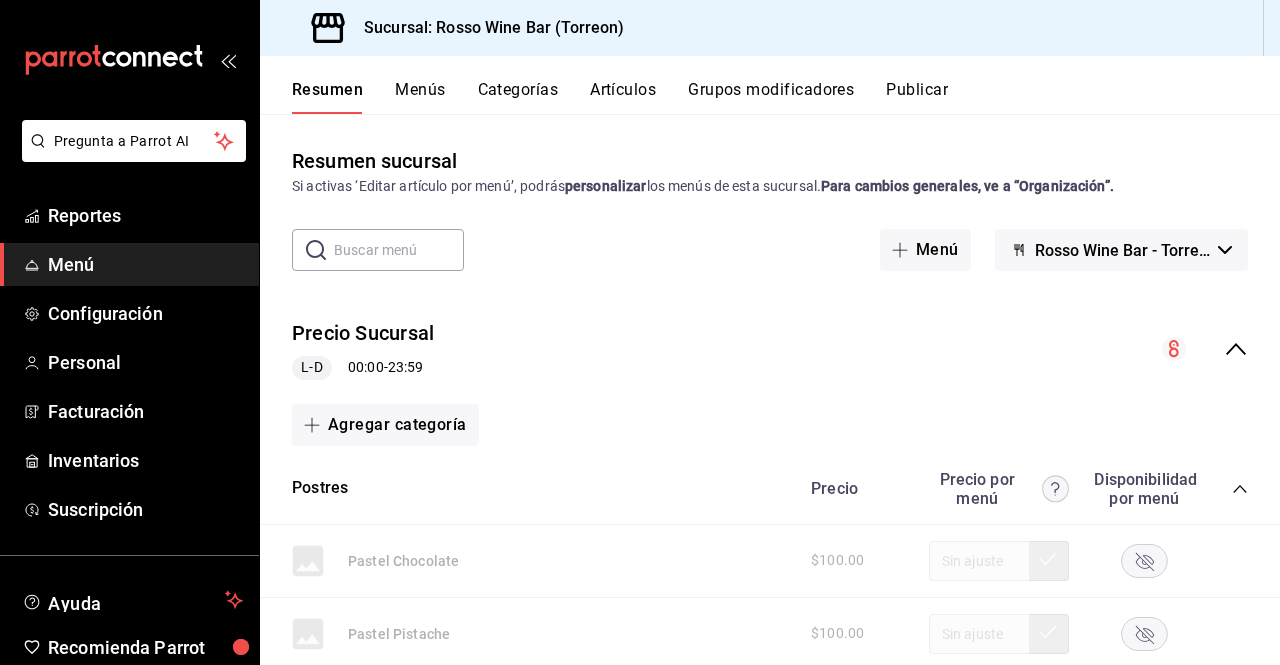 click on "Artículos" at bounding box center [623, 97] 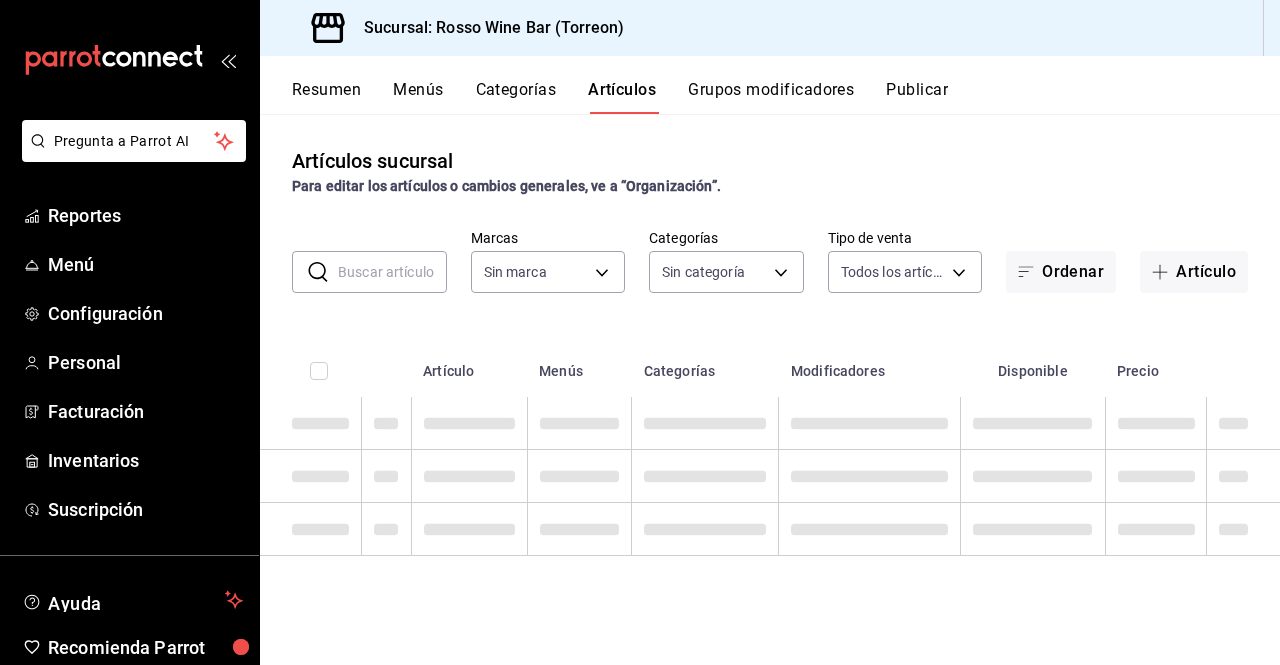 type on "[UUID]" 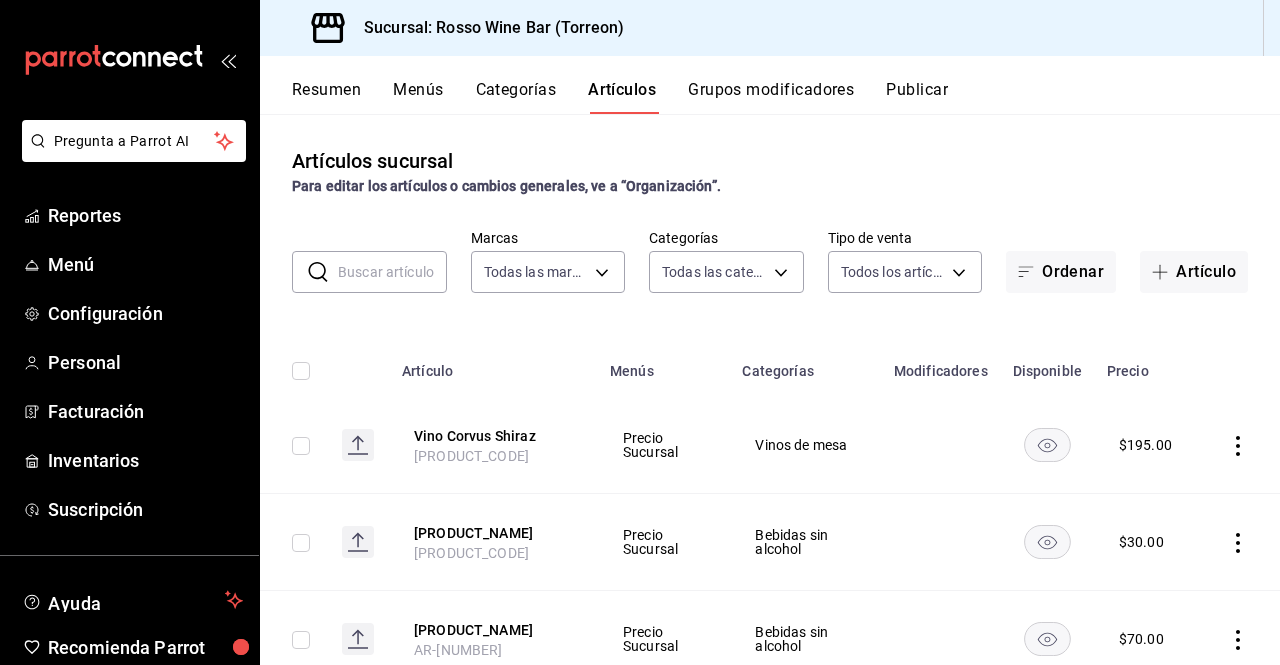 type on "[UUID],[UUID],[UUID],[UUID],[UUID],[UUID],[UUID],[UUID],[UUID],[UUID],[UUID]" 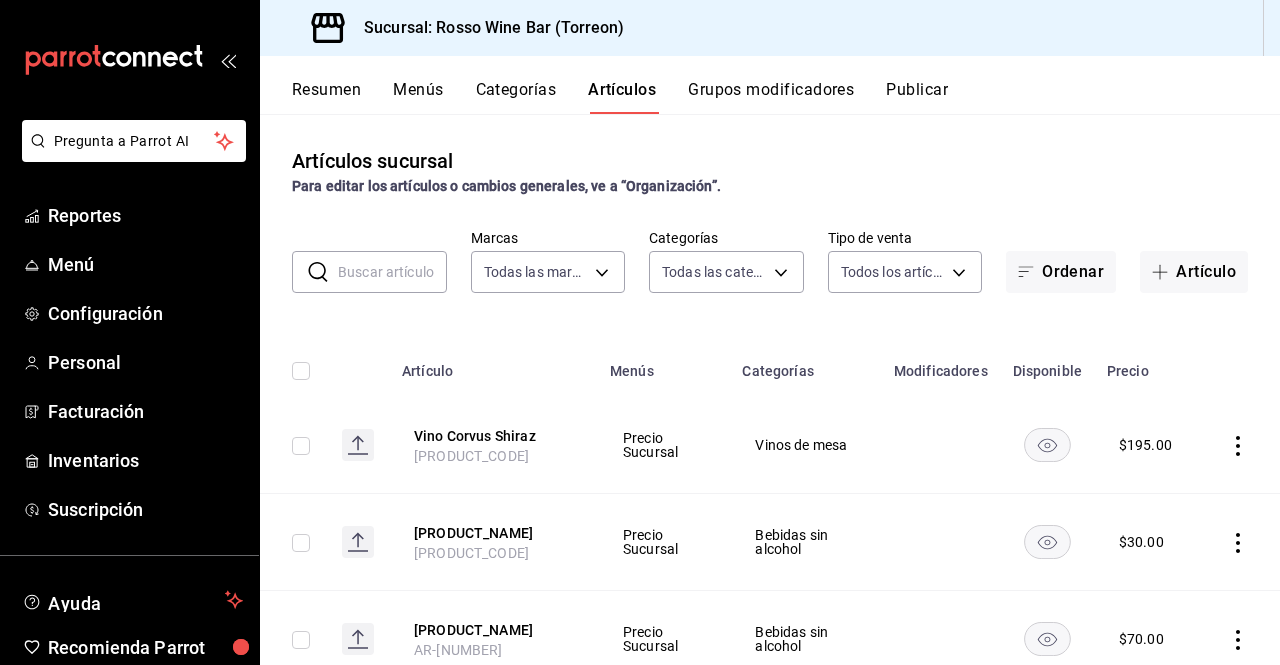 click at bounding box center (392, 272) 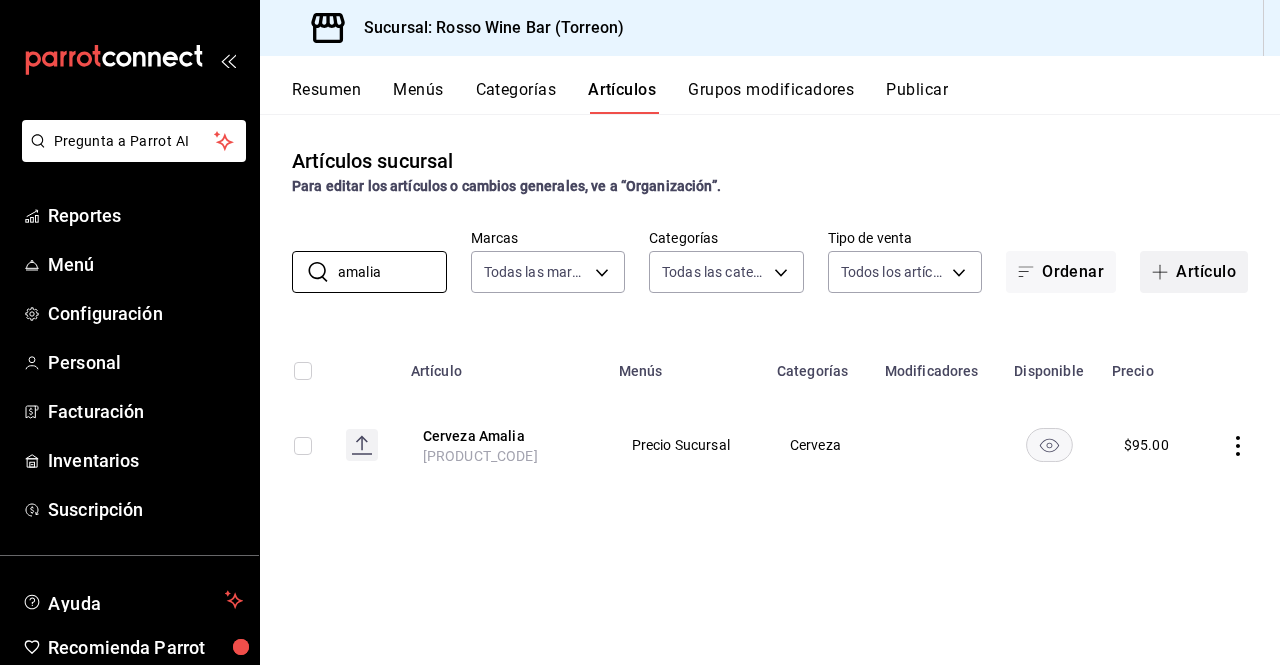 type on "amalia" 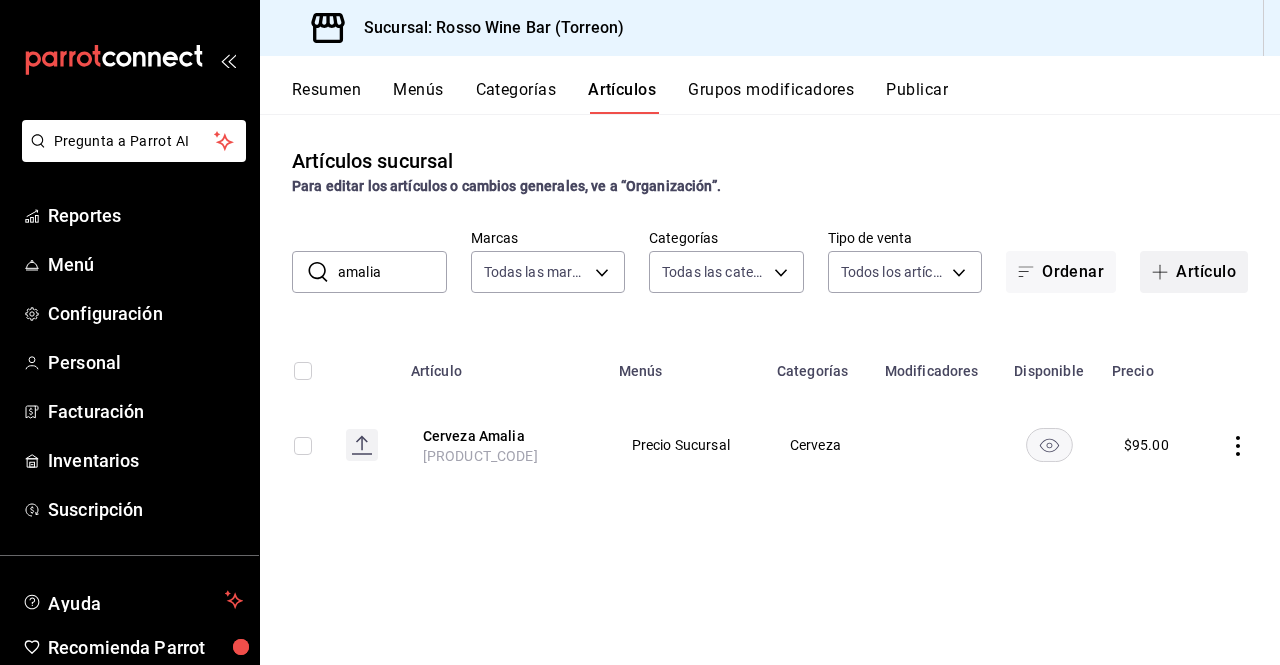 click on "Artículo" at bounding box center (1194, 272) 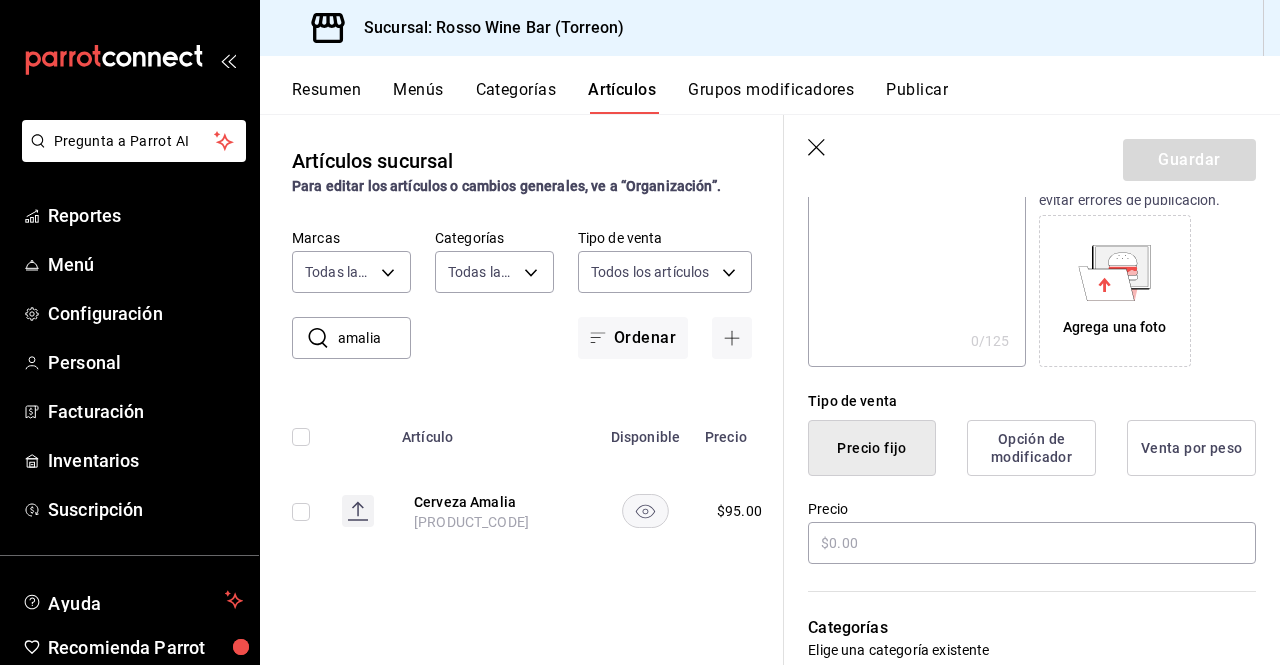 scroll, scrollTop: 372, scrollLeft: 0, axis: vertical 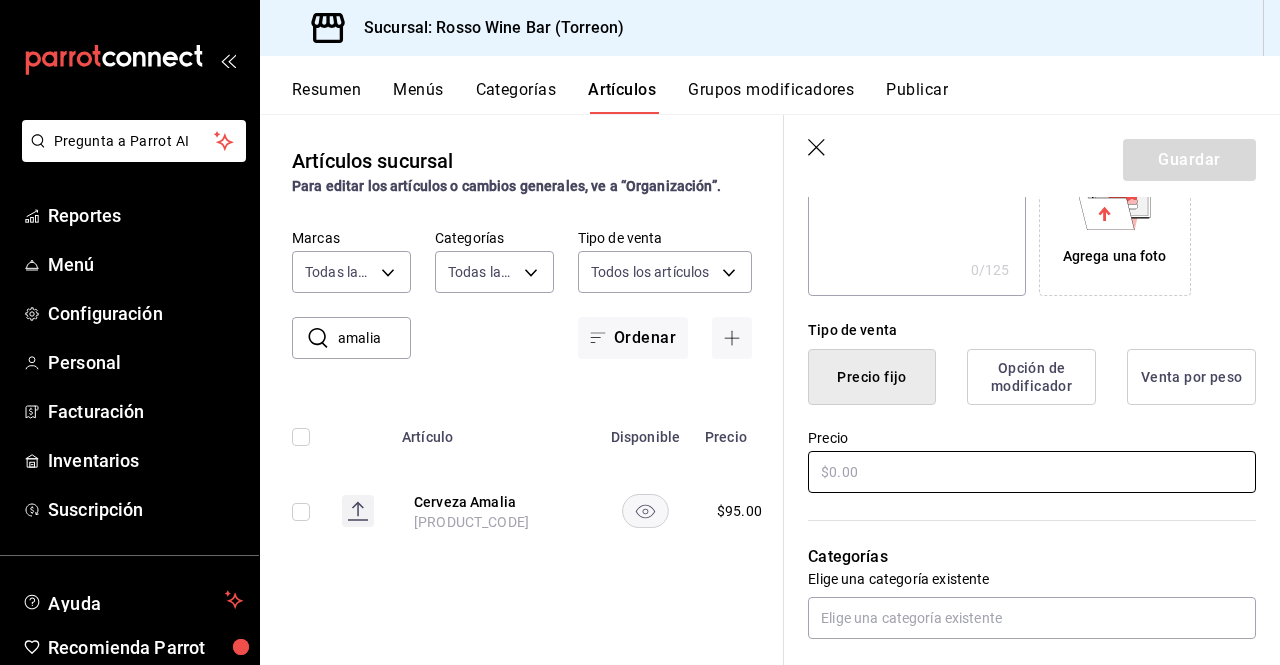type on "[PRODUCT_NAME]" 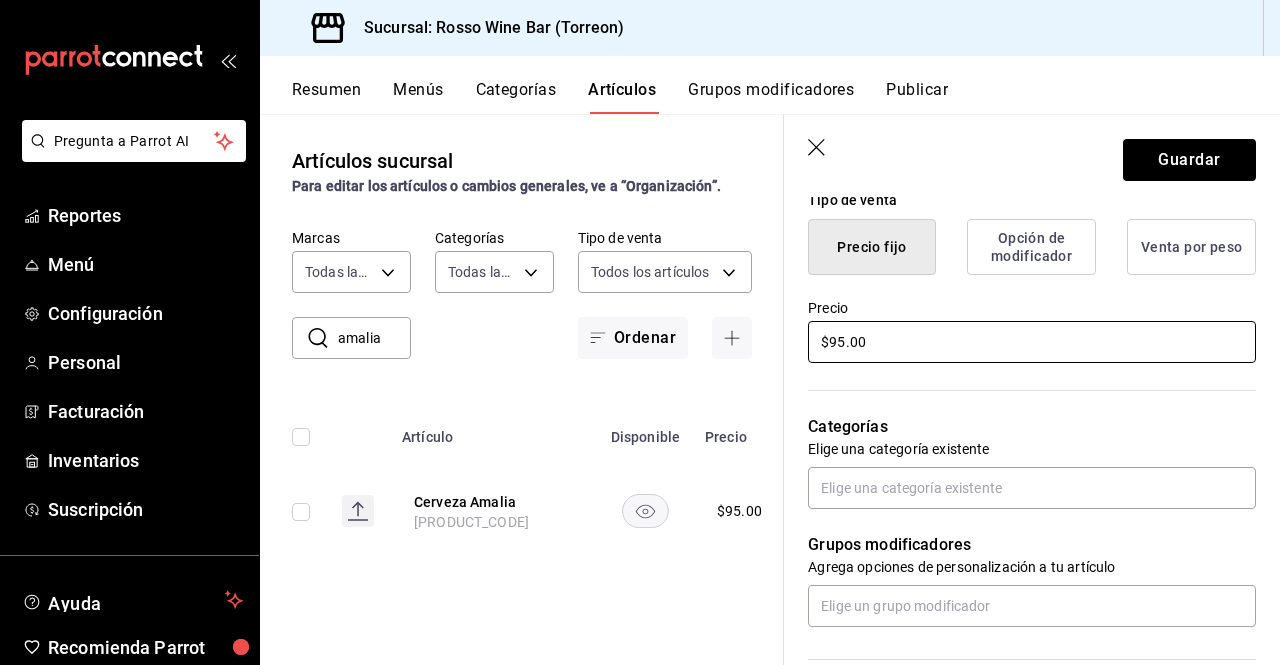 scroll, scrollTop: 519, scrollLeft: 0, axis: vertical 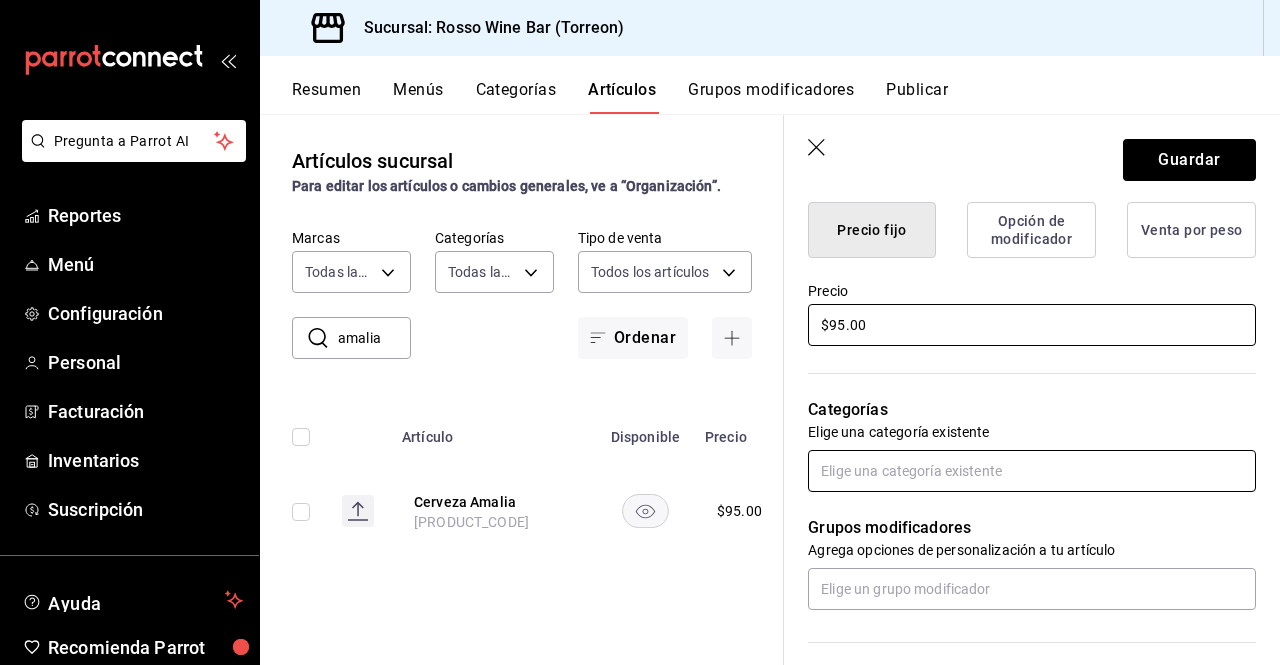type on "$95.00" 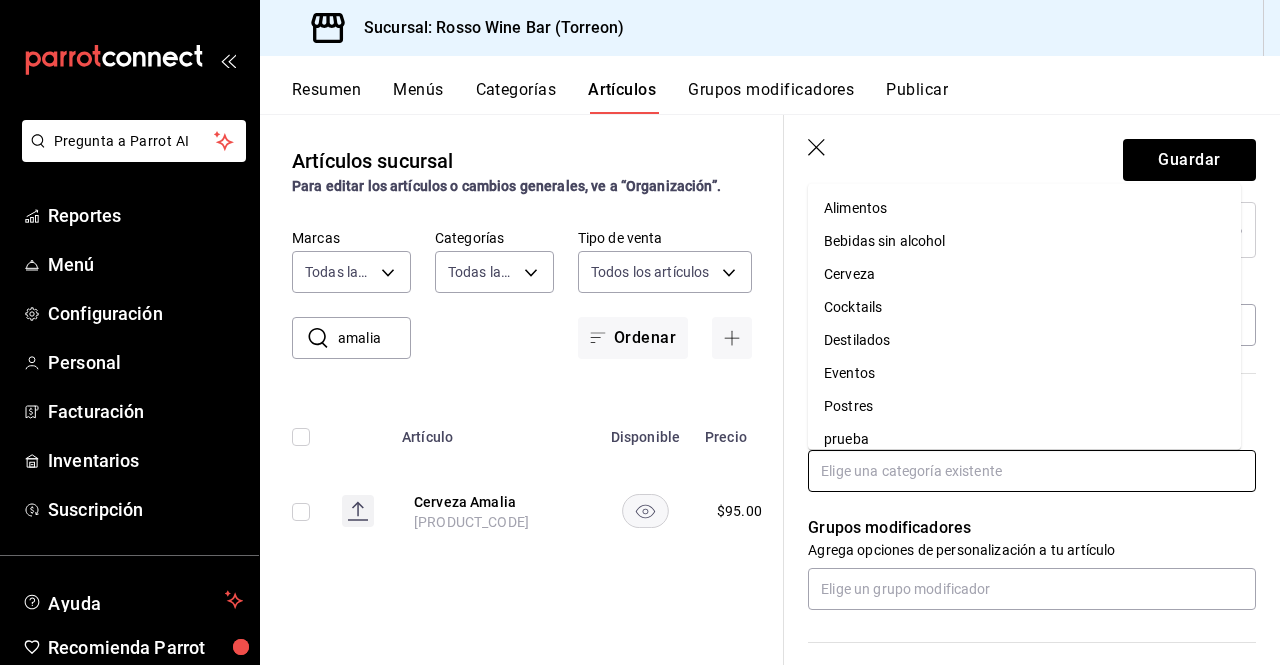 click at bounding box center [1032, 471] 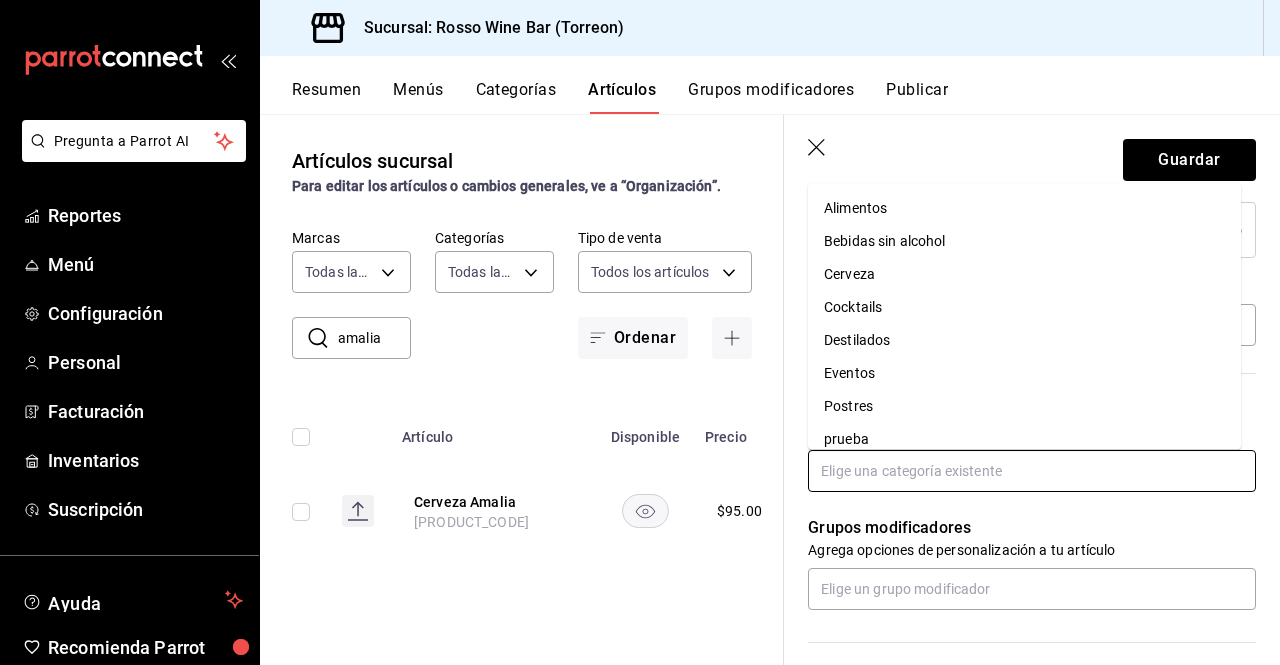 click on "Cerveza" at bounding box center [1024, 274] 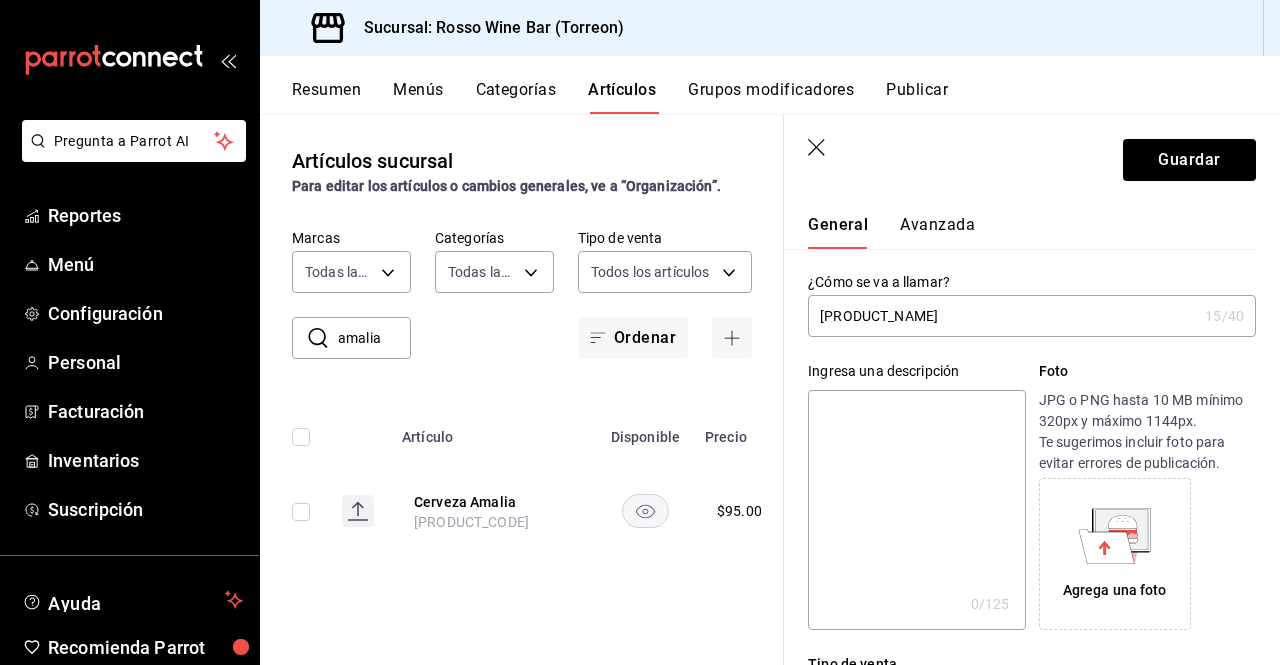 scroll, scrollTop: 29, scrollLeft: 0, axis: vertical 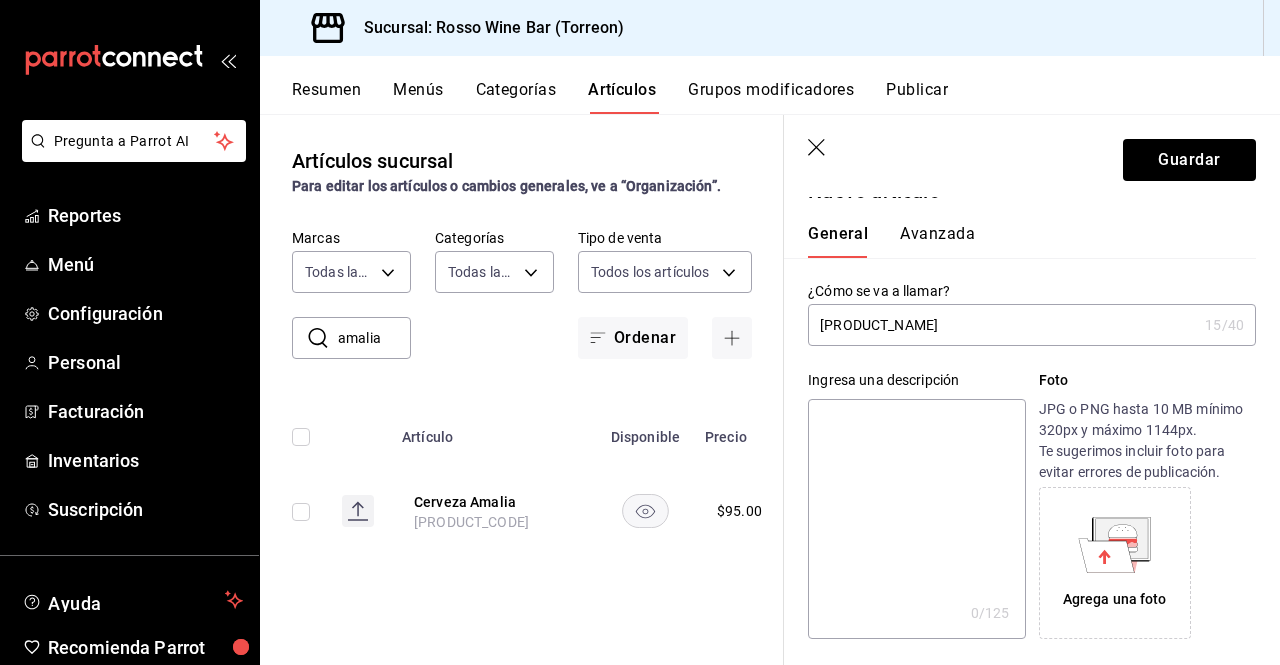 click on "Avanzada" at bounding box center (937, 241) 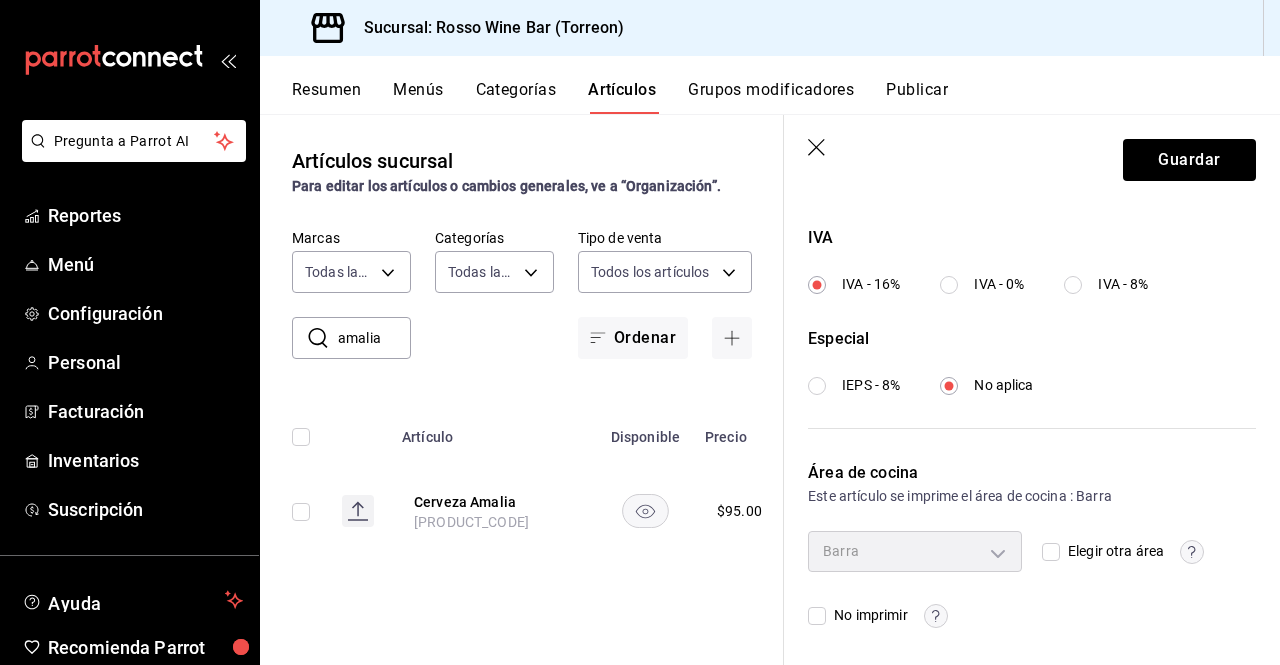 scroll, scrollTop: 747, scrollLeft: 0, axis: vertical 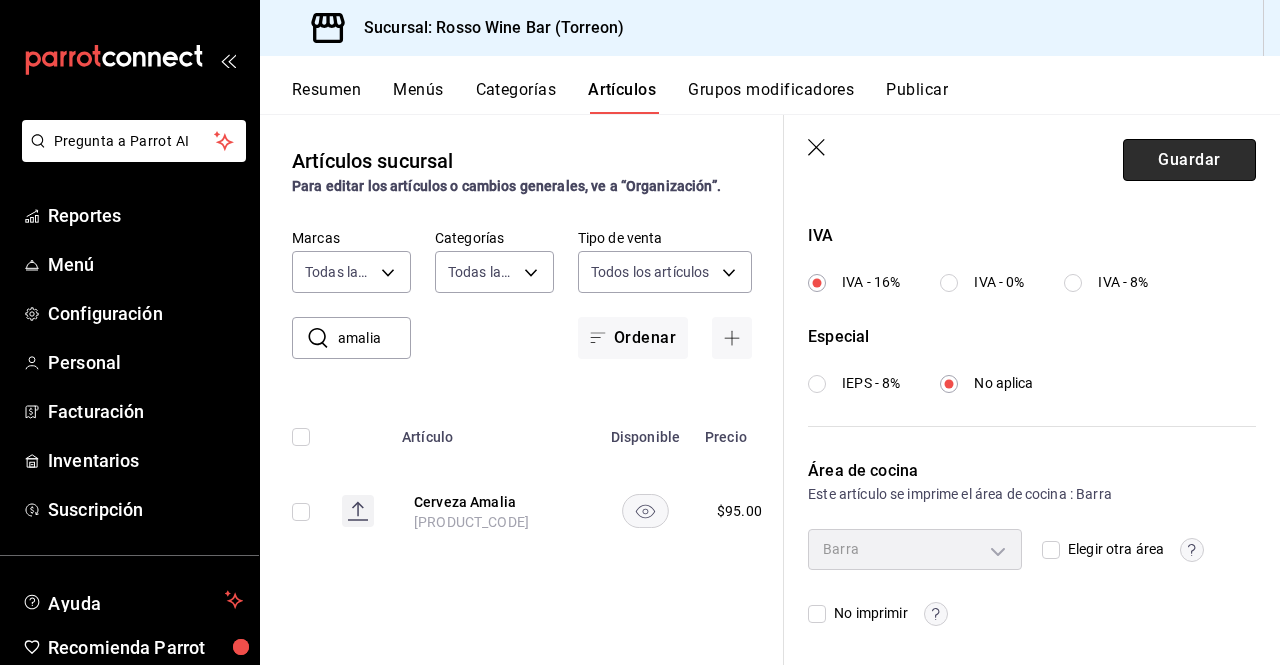 click on "Guardar" at bounding box center [1189, 160] 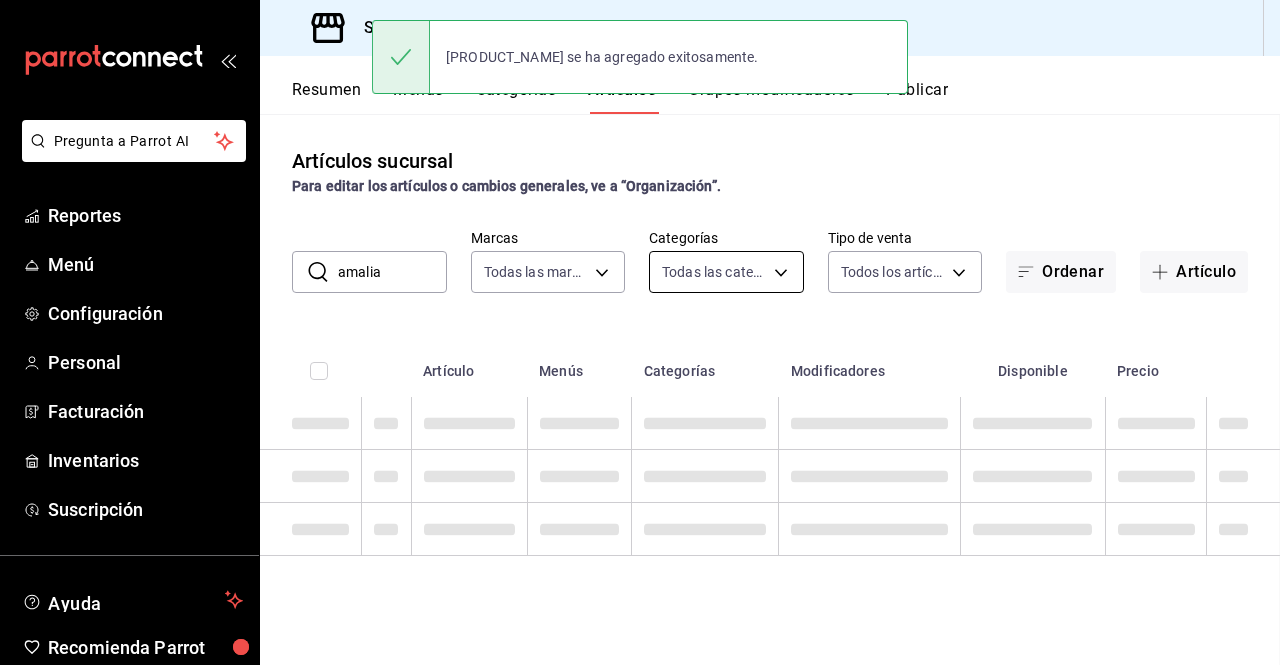 scroll, scrollTop: 0, scrollLeft: 0, axis: both 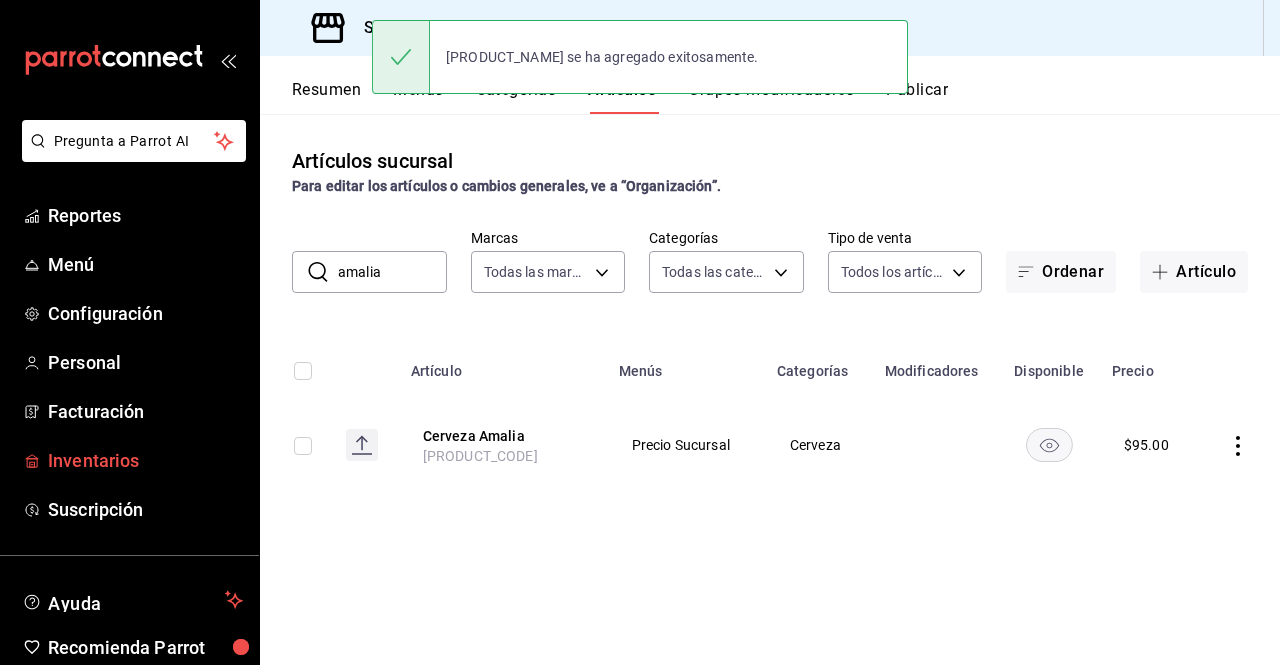 click on "Inventarios" at bounding box center (145, 460) 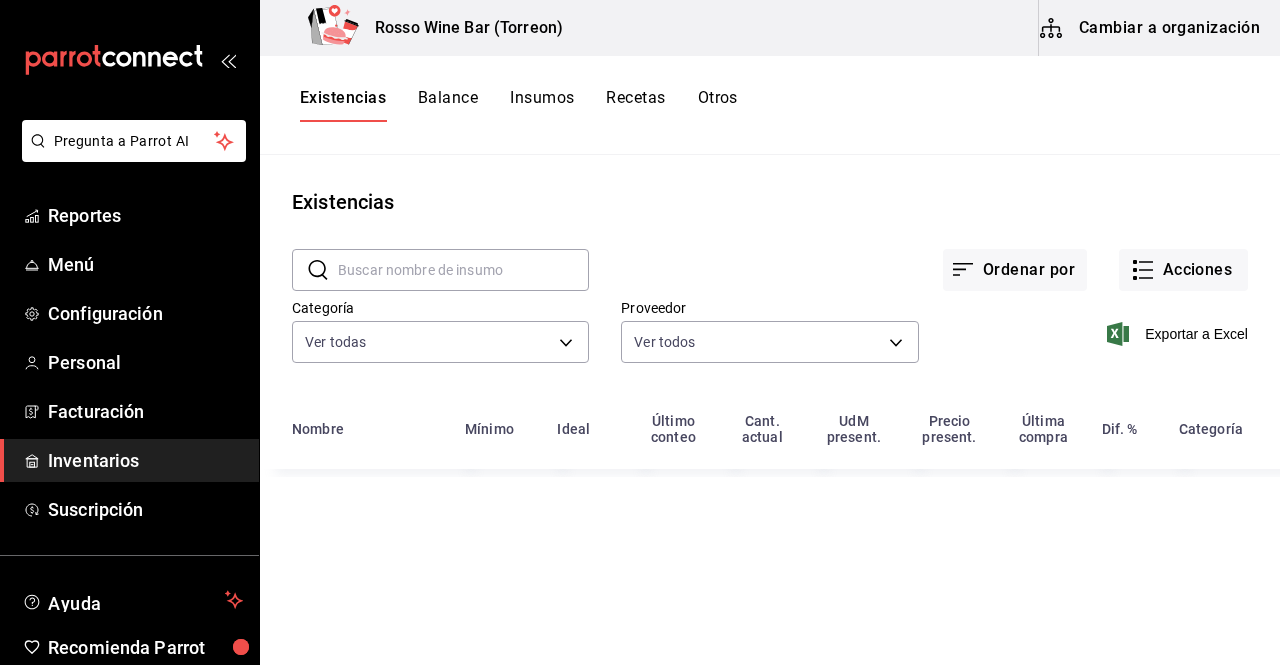 click on "Cambiar a organización" at bounding box center [1151, 28] 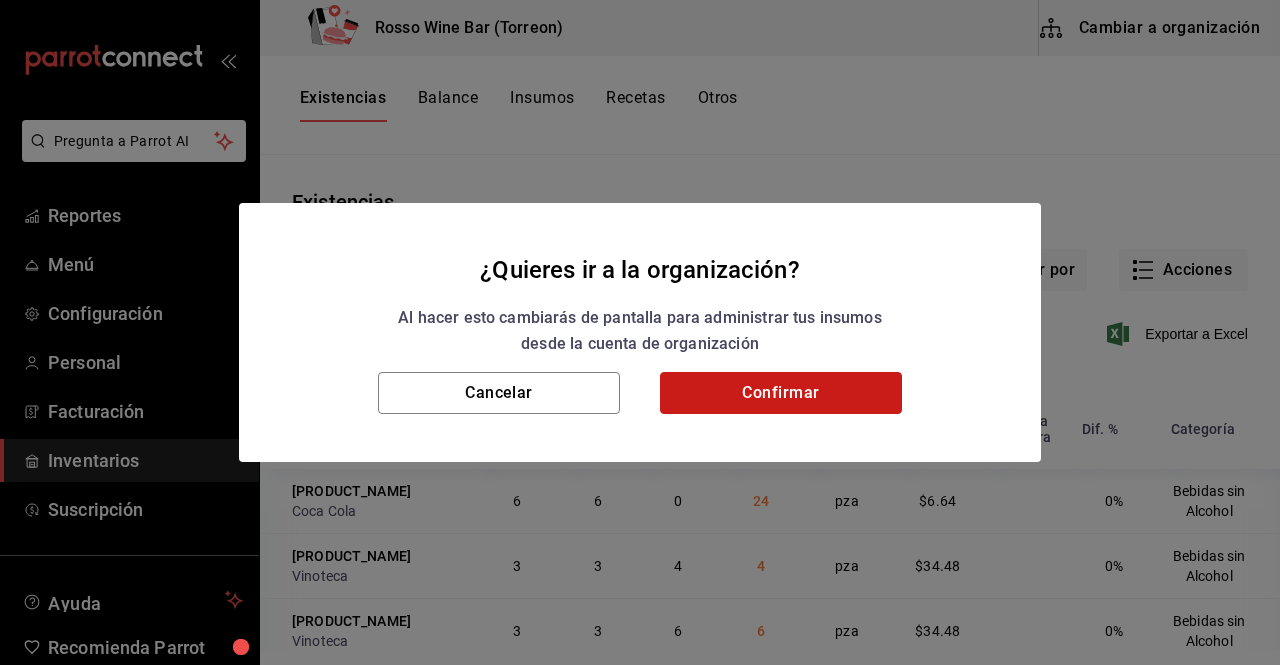 click on "Confirmar" at bounding box center [781, 393] 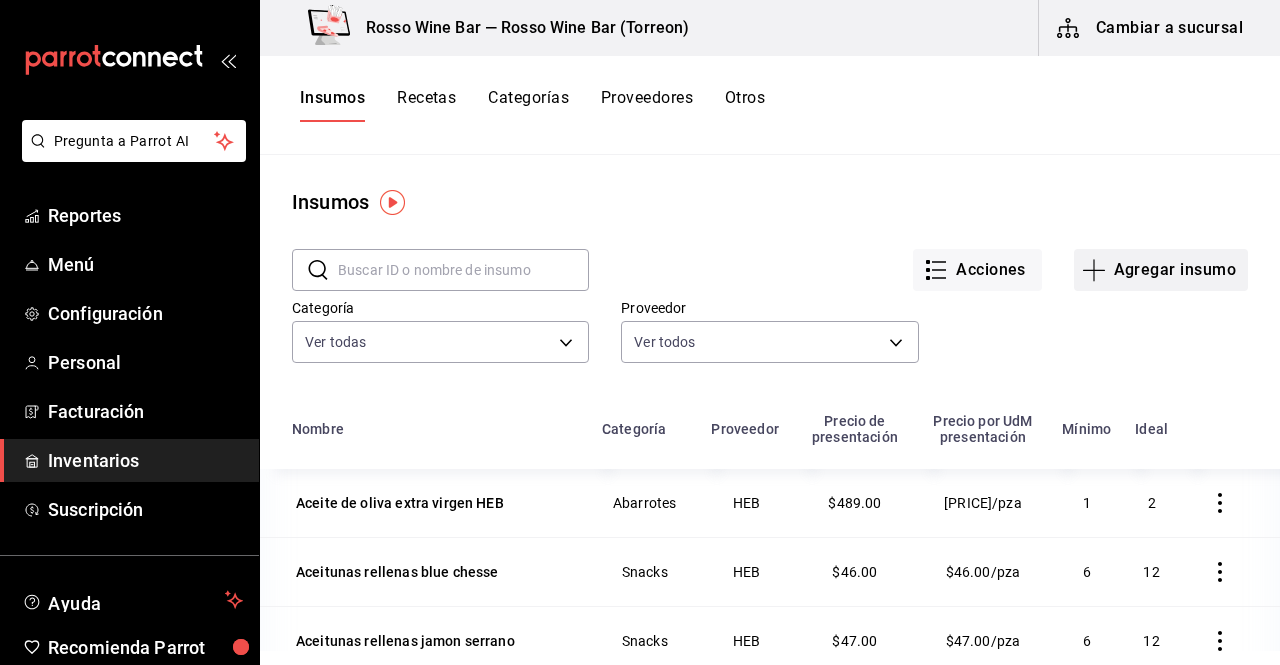 click on "Agregar insumo" at bounding box center (1161, 270) 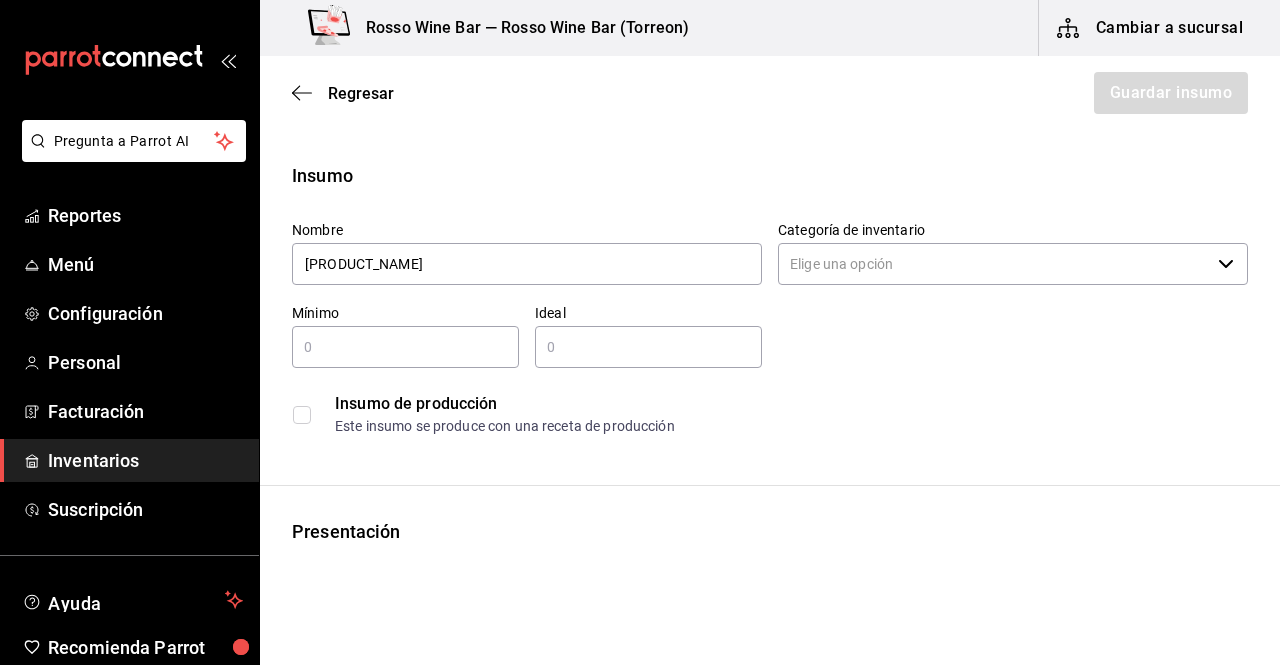 type on "[PRODUCT_NAME]" 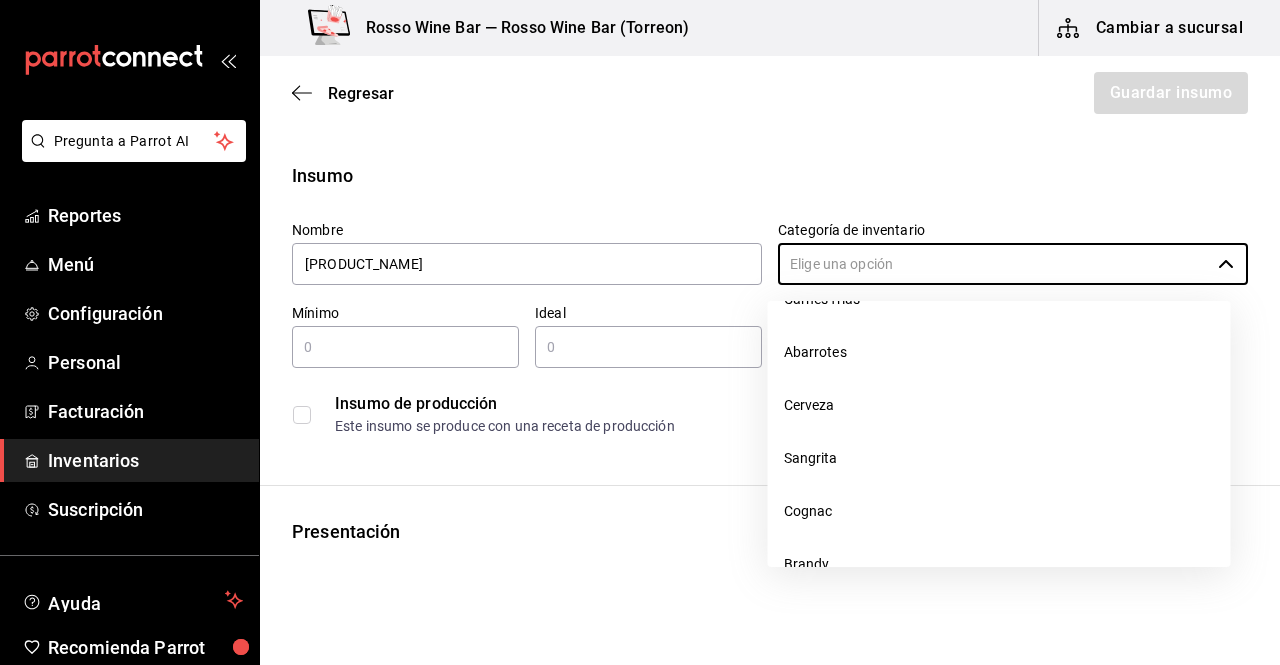 scroll, scrollTop: 524, scrollLeft: 0, axis: vertical 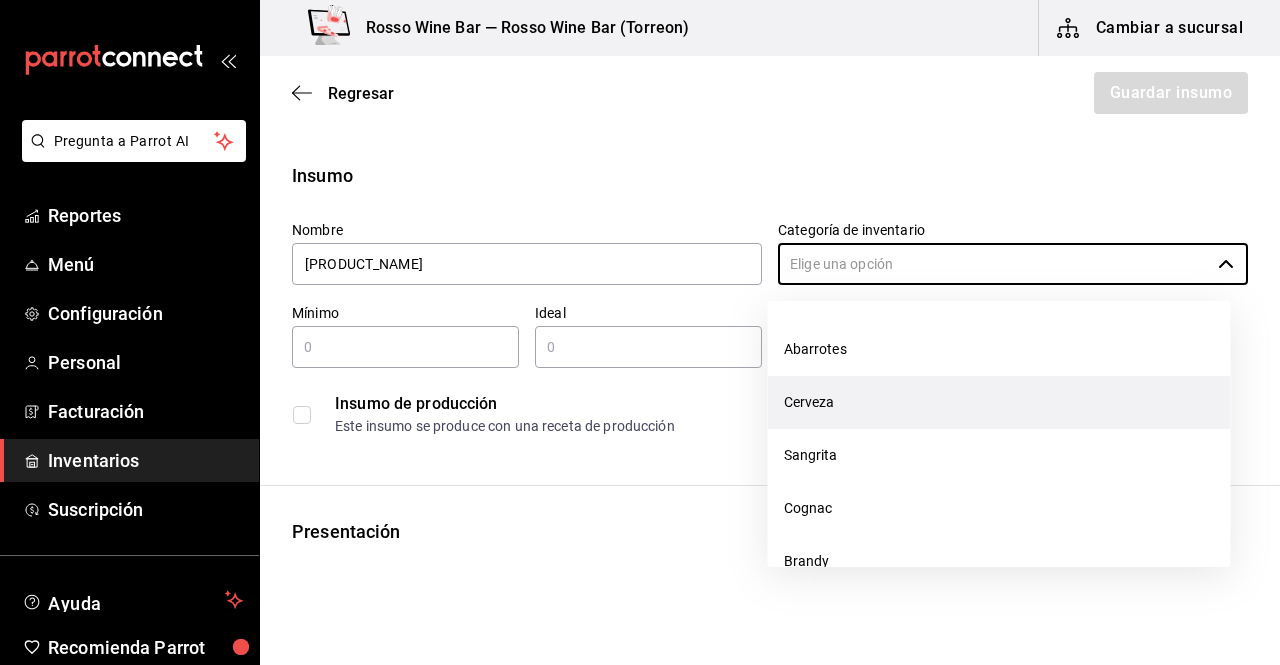 click on "Cerveza" at bounding box center (999, 402) 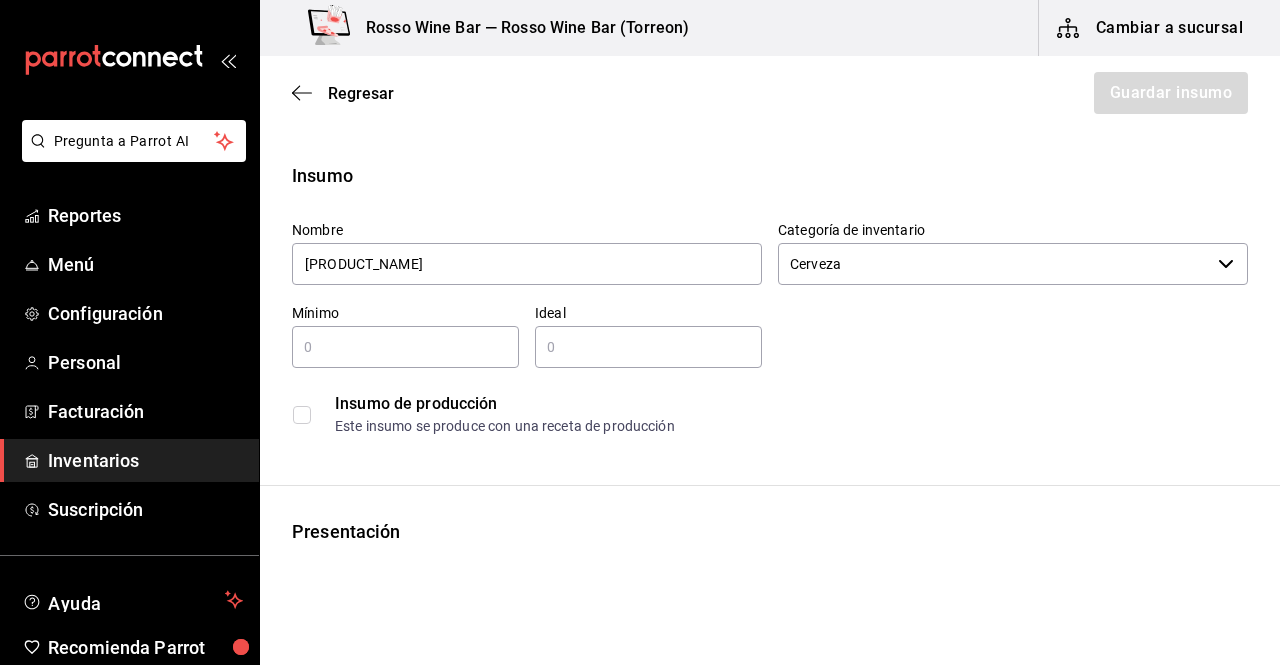 click at bounding box center (405, 347) 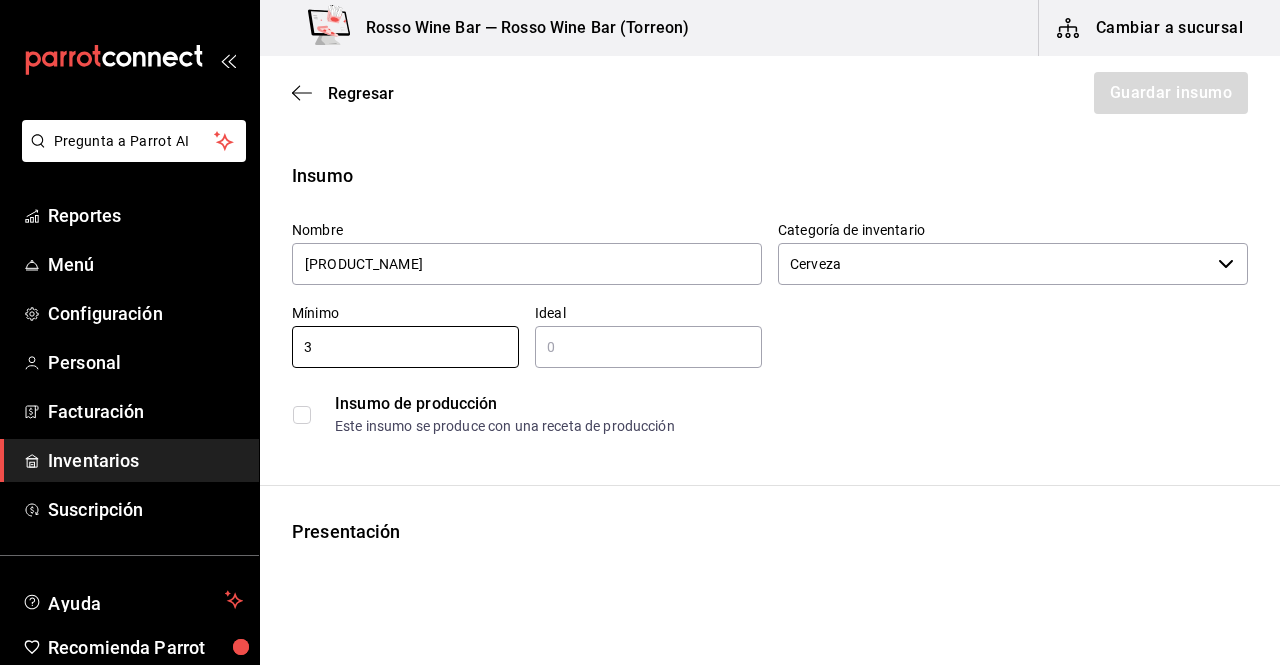 type on "3" 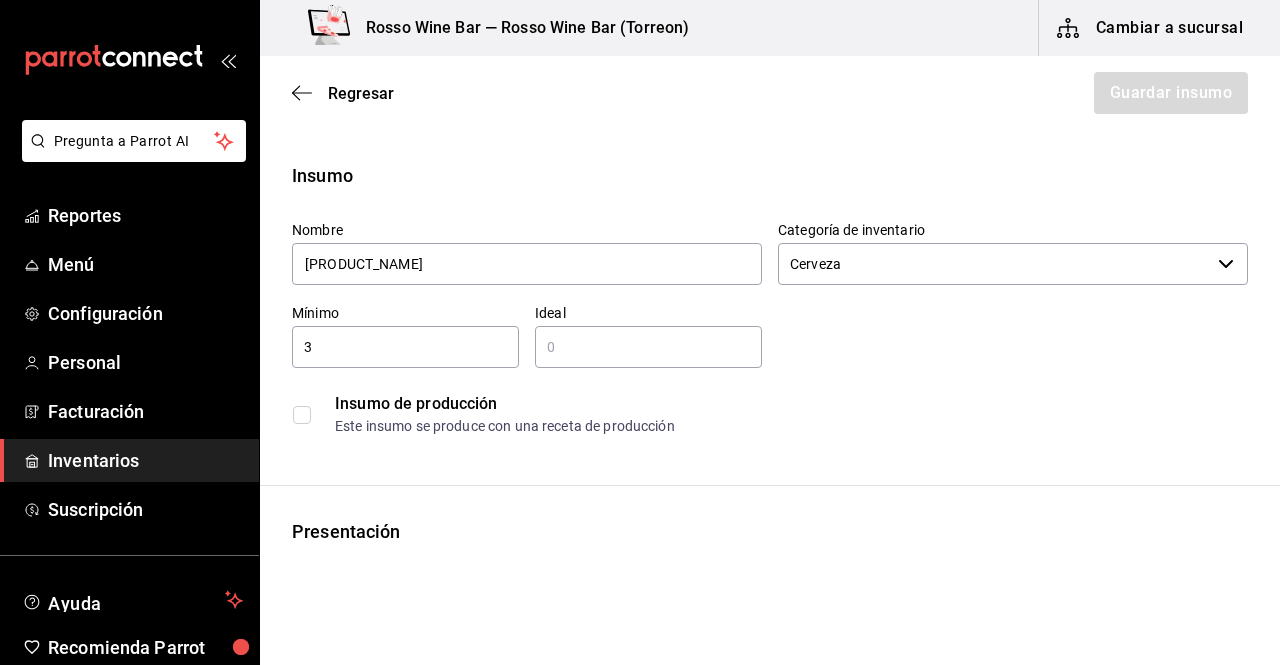 click at bounding box center (648, 347) 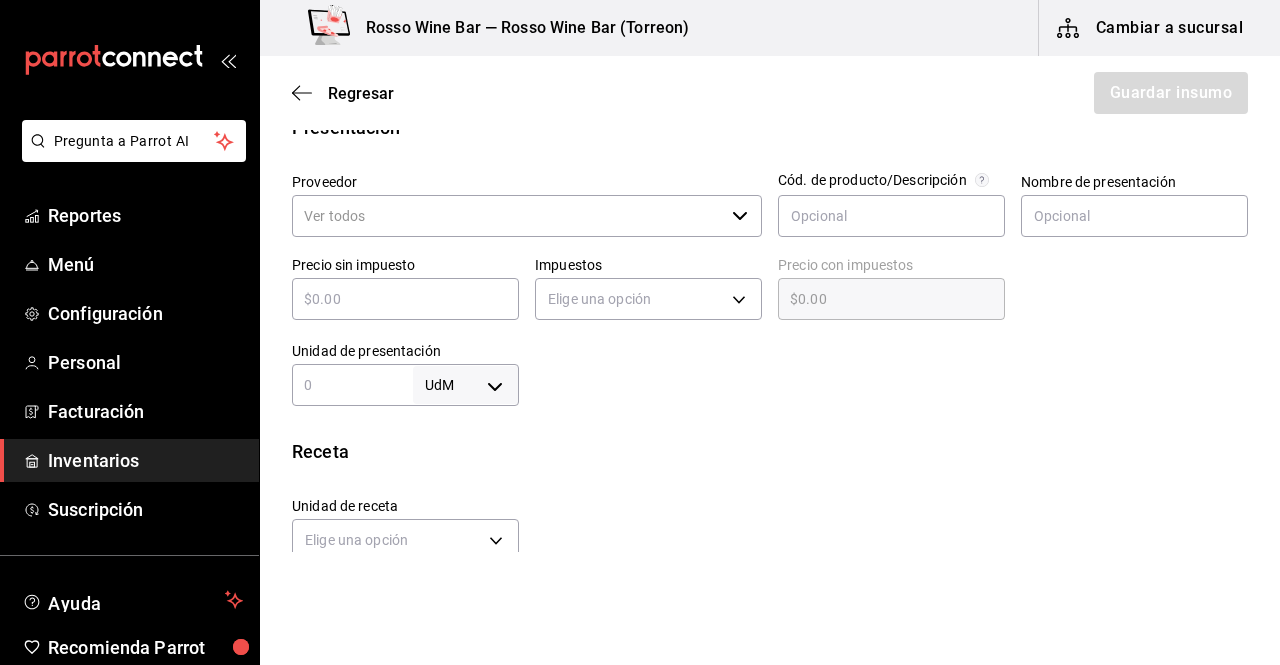 scroll, scrollTop: 413, scrollLeft: 0, axis: vertical 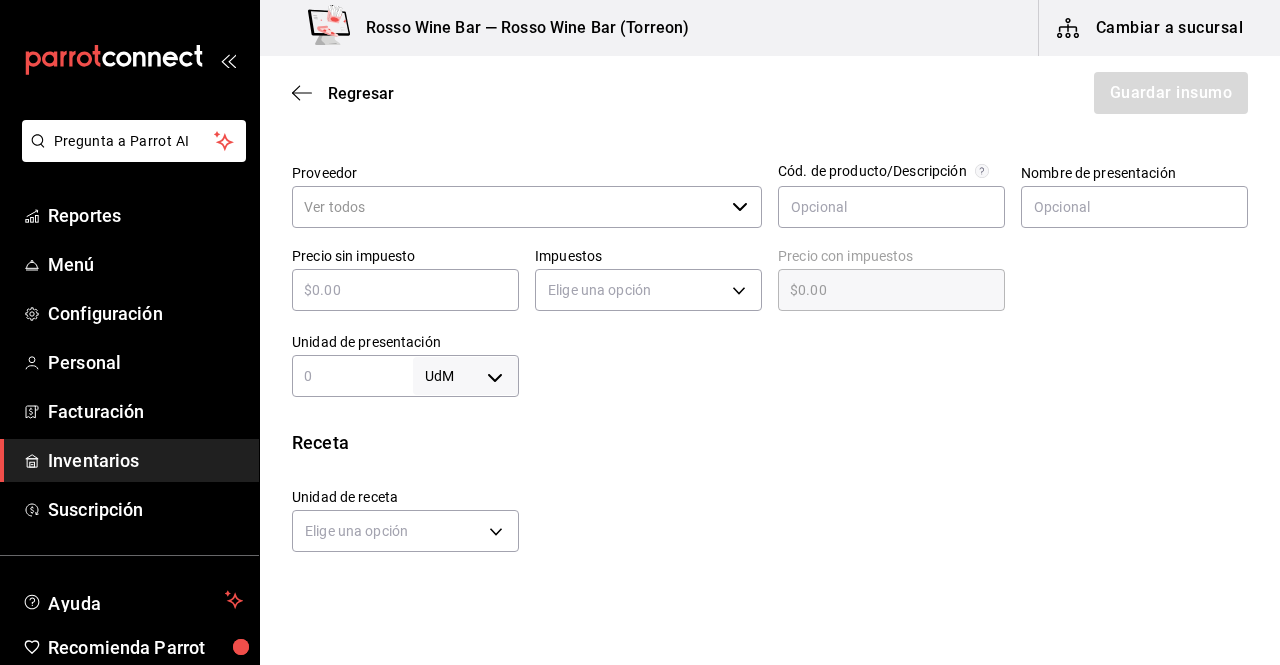 type on "3" 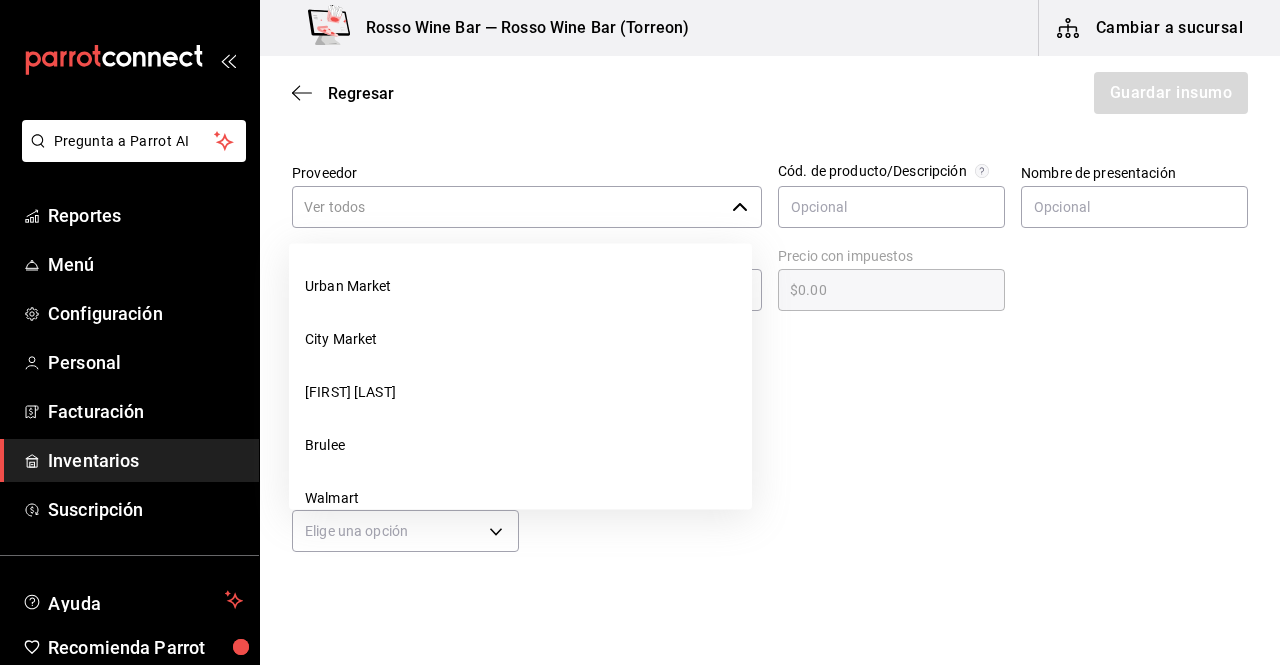 click on "Proveedor" at bounding box center (508, 207) 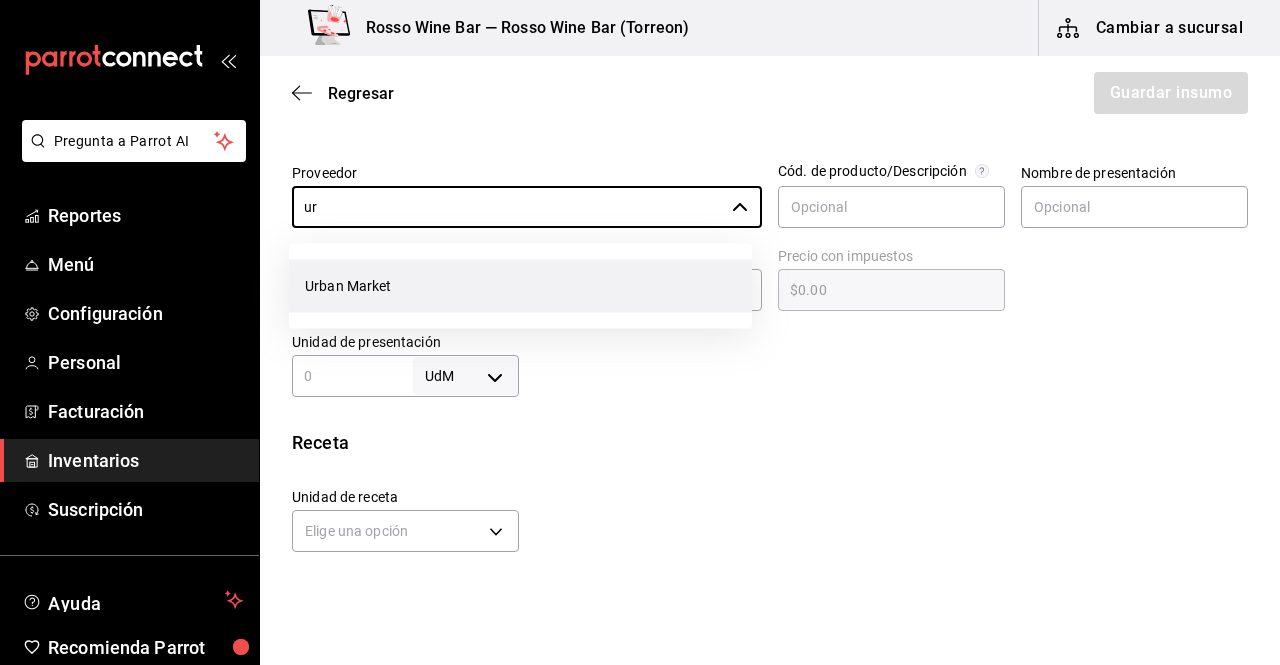 click on "Urban Market" at bounding box center (520, 286) 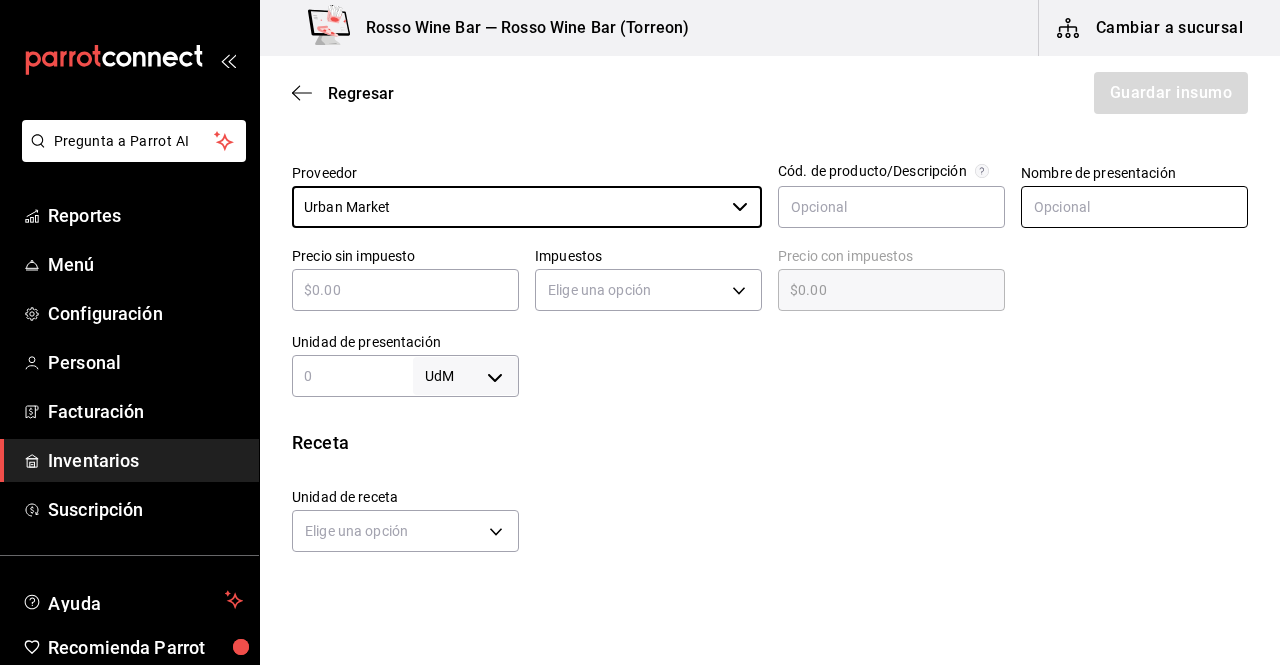 type on "Urban Market" 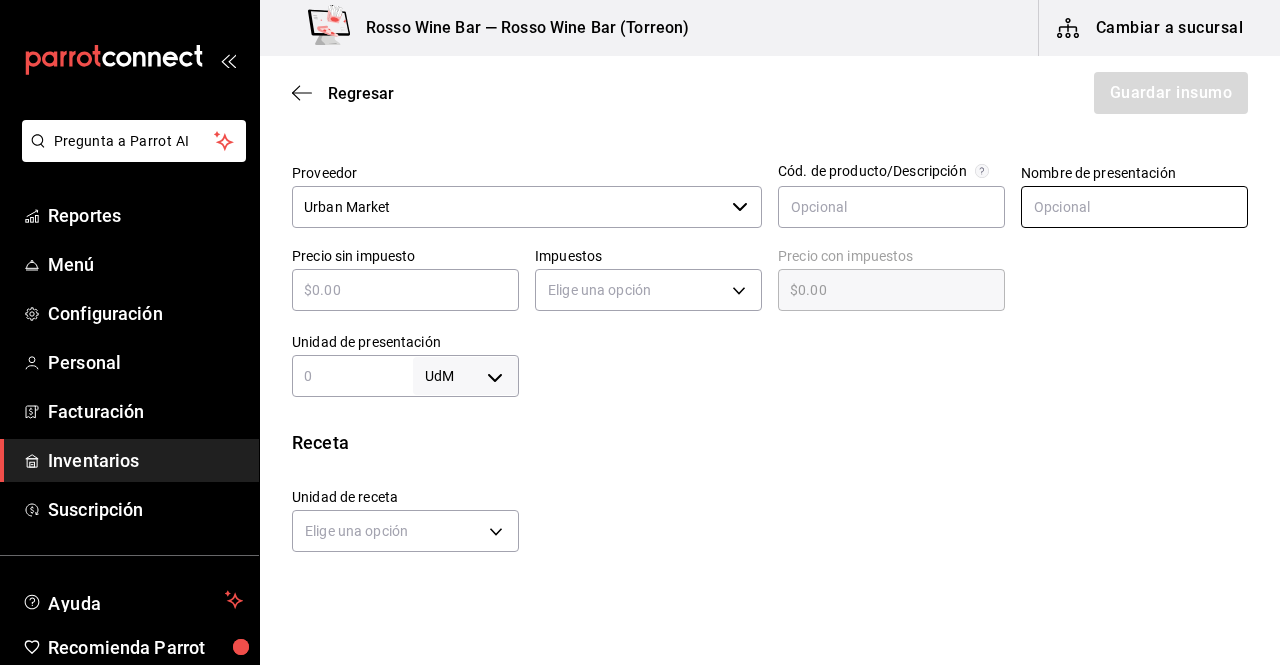click at bounding box center [1134, 207] 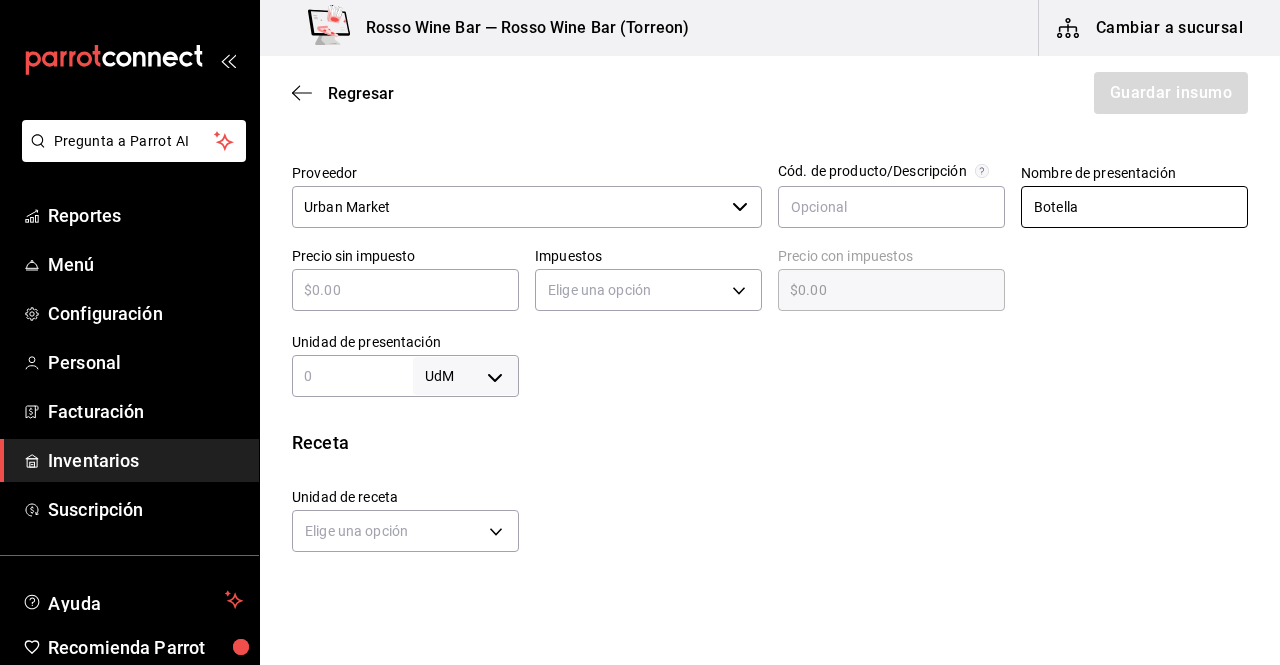 type on "Botella" 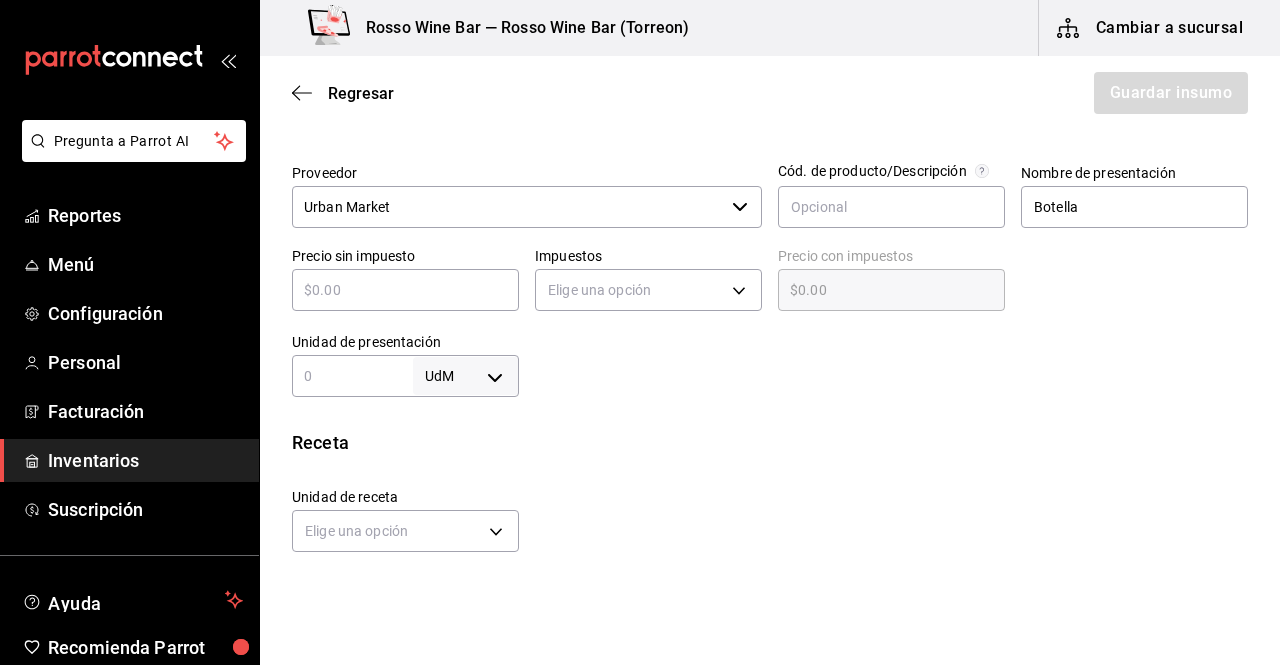click at bounding box center (405, 290) 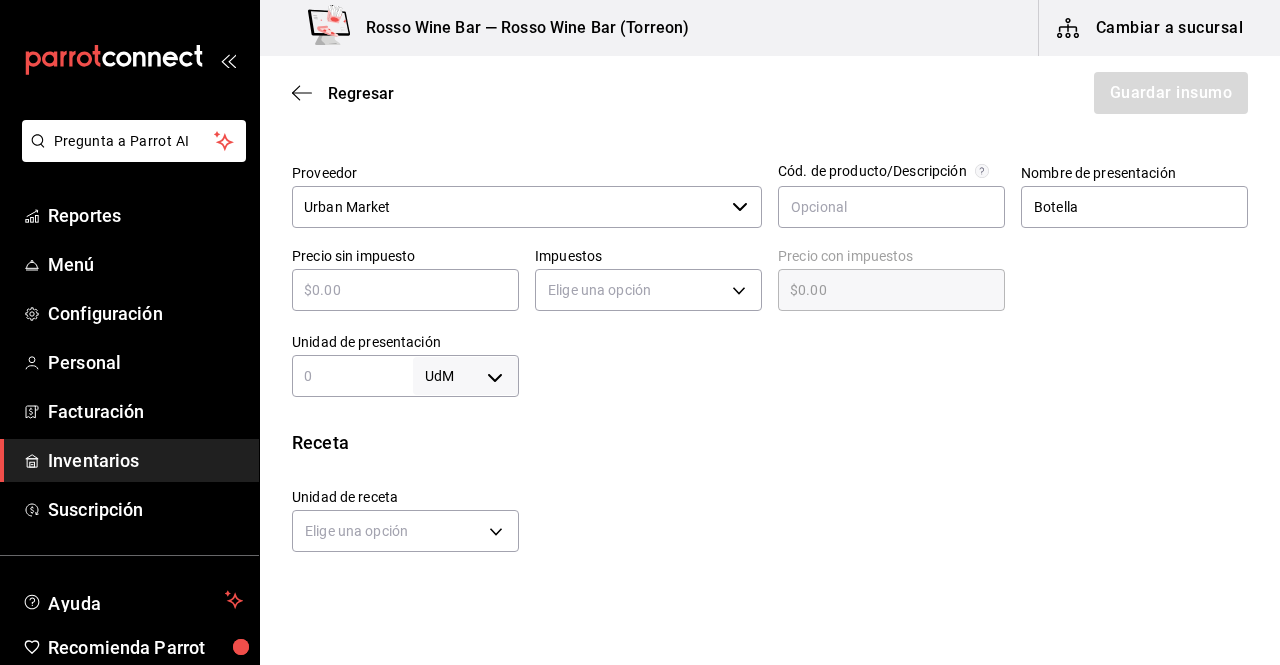 type on "$4" 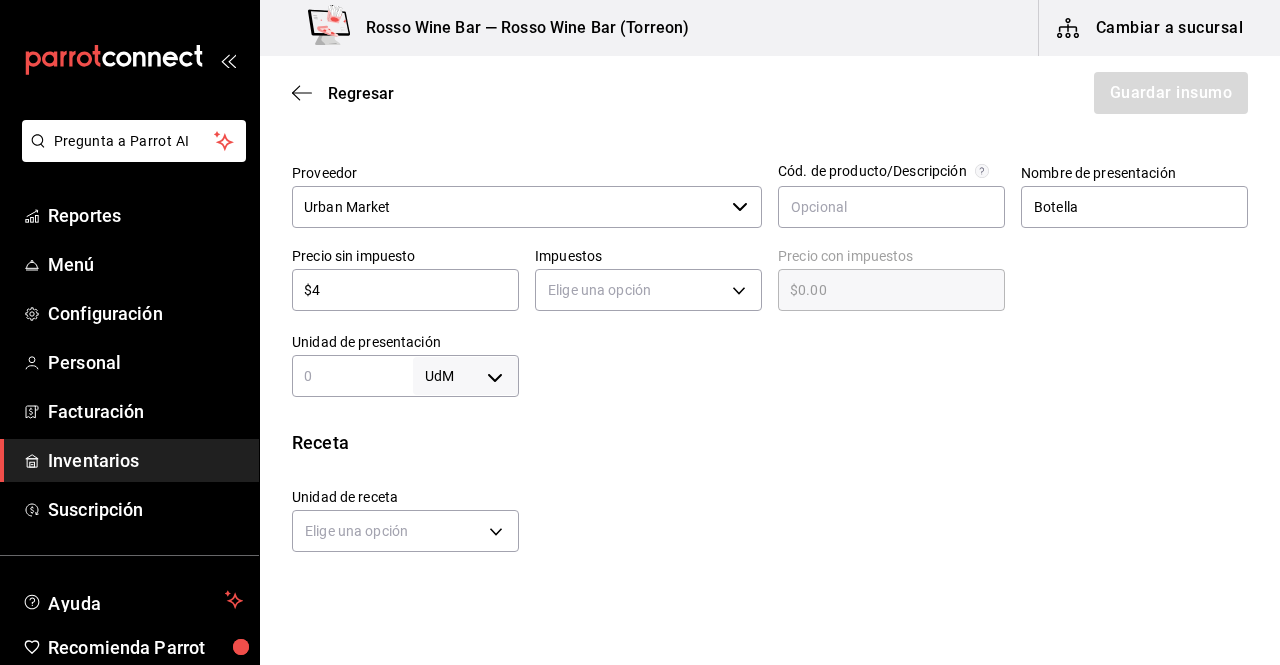 type on "$4.00" 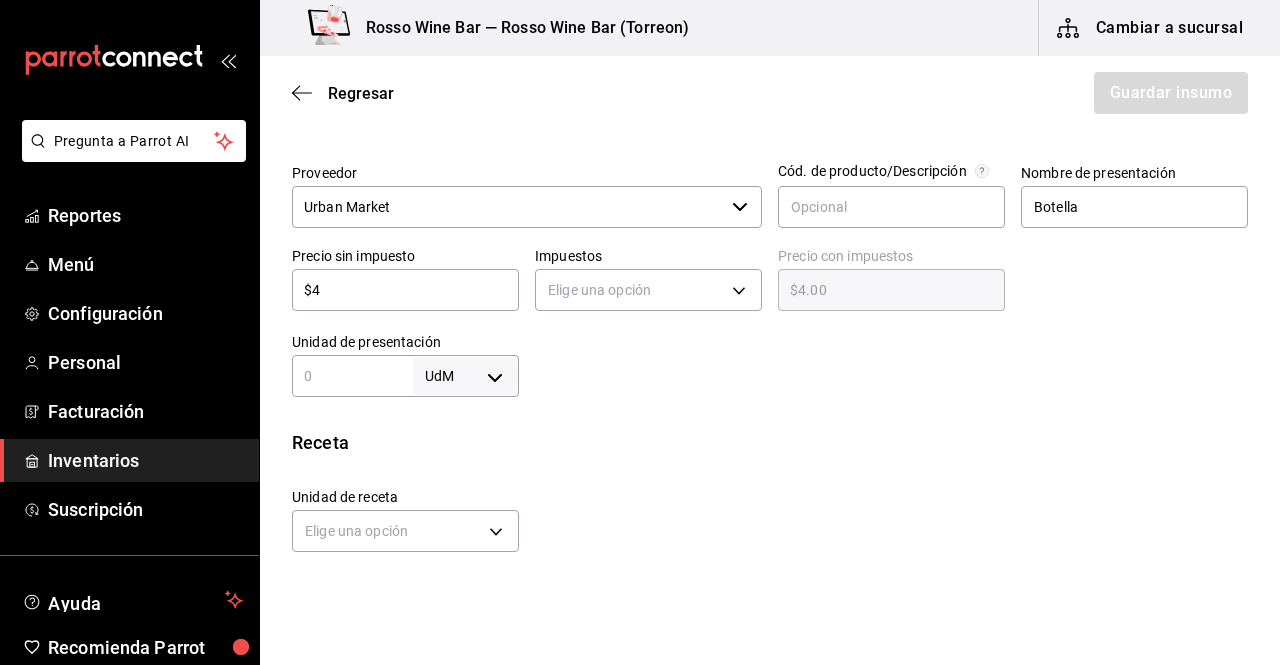 type on "$43" 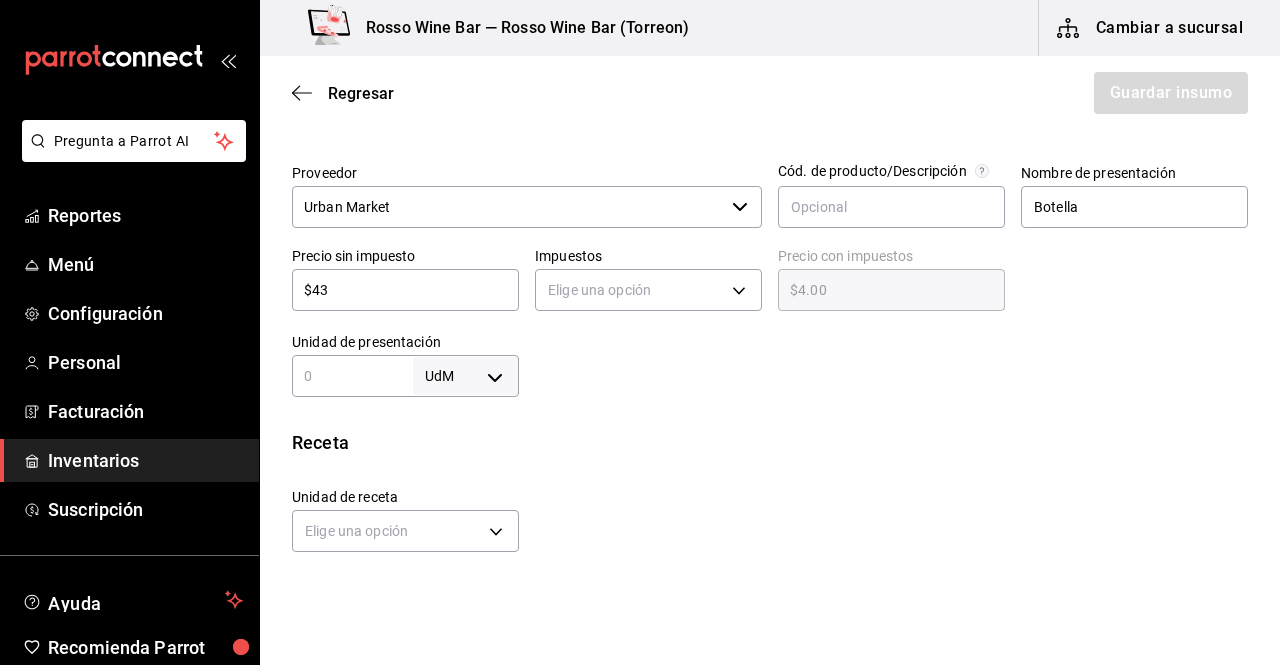 type on "$43.00" 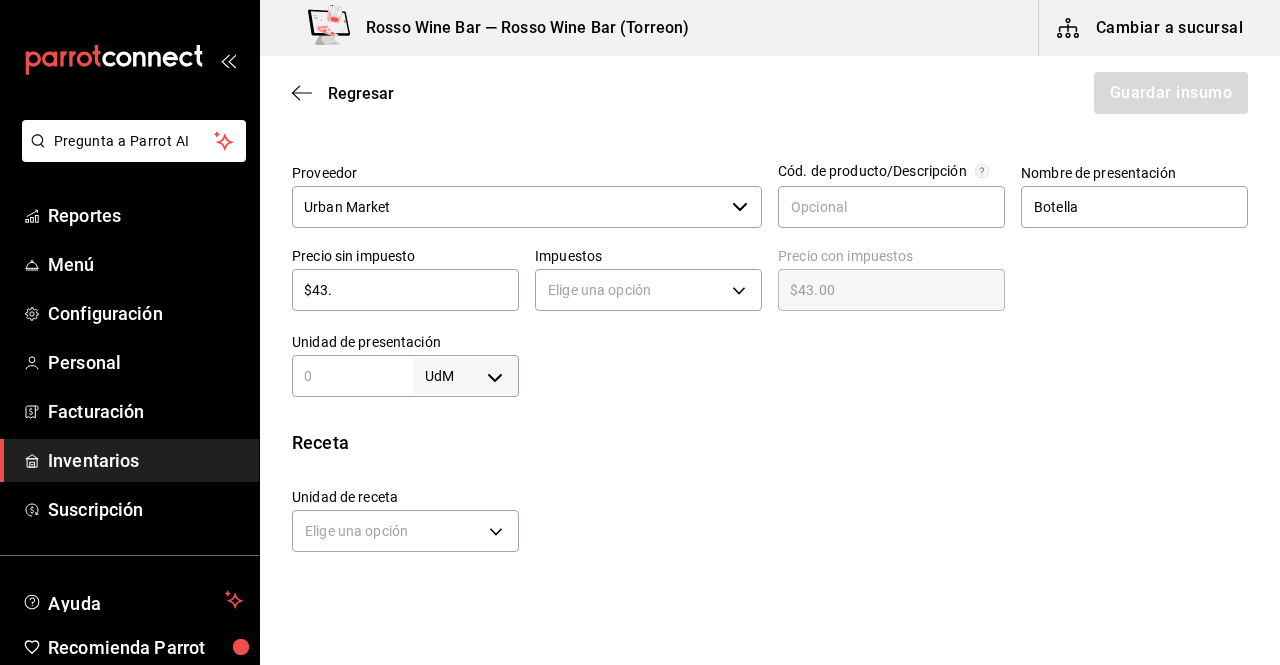 type on "$43.1" 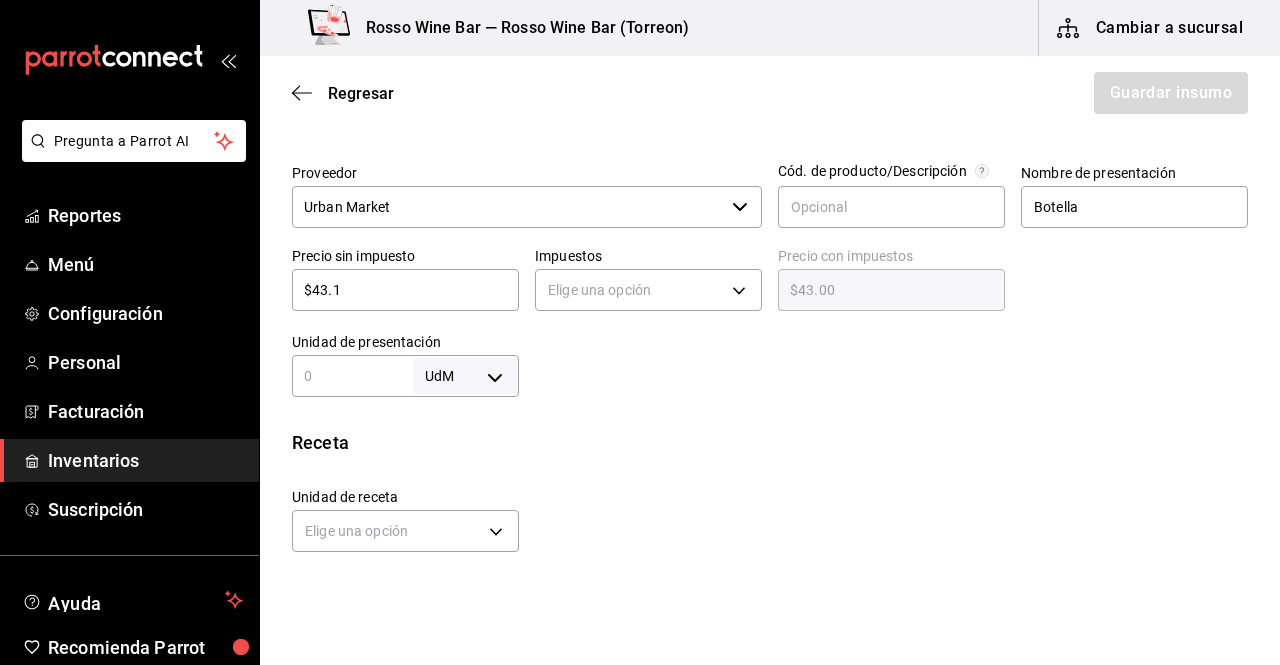 type on "$43.10" 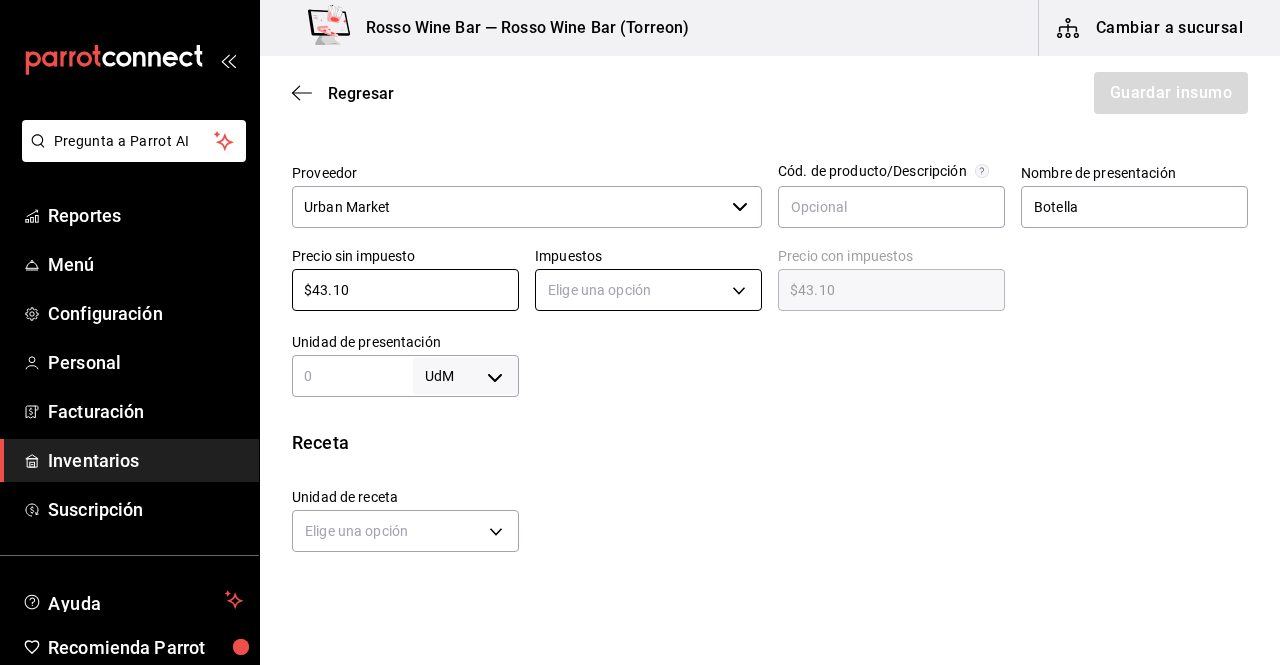 type on "$43.10" 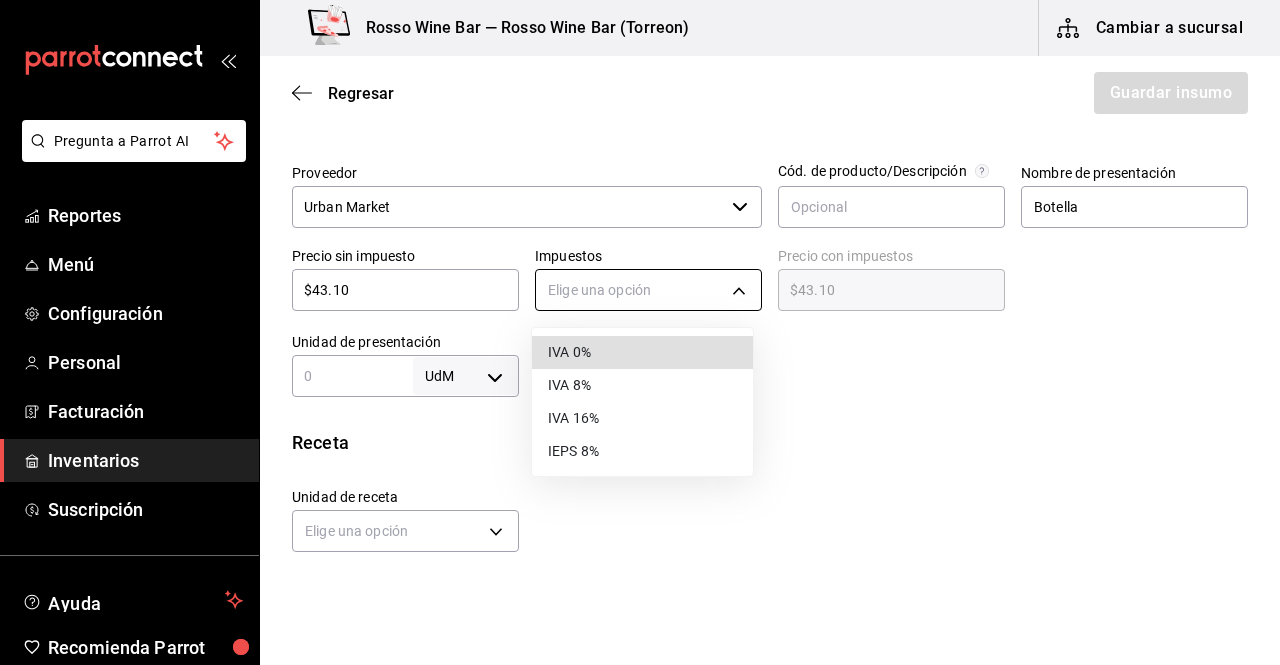 click on "Cerveza Bambino Categoría de inventario Cerveza ​ Mínimo 3 ​ Ideal 3 ​ Insumo de producción Este insumo se produce con una receta de producción Presentación Proveedor Urban Market ​ Cód. de producto/Descripción Nombre de presentación Botella Precio sin impuesto $[PRICE] ​ Impuestos Elige una opción Precio con impuestos $[PRICE] ​ Unidad de presentación UdM ​ Receta Unidad de receta Elige una opción Factor de conversión ​ Ver ayuda de conversiones ¿La presentación (Botella) viene en otra caja? Si No Presentaciones por caja ​ Sin definir Unidades de conteo GANA 1 MES GRATIS EN TU SUSCRIPCIÓN AQUÍ Pregunta a Parrot AI Reportes   Menú   Configuración   Personal   Facturación   Inventarios   Suscripción   Ayuda" at bounding box center (640, 276) 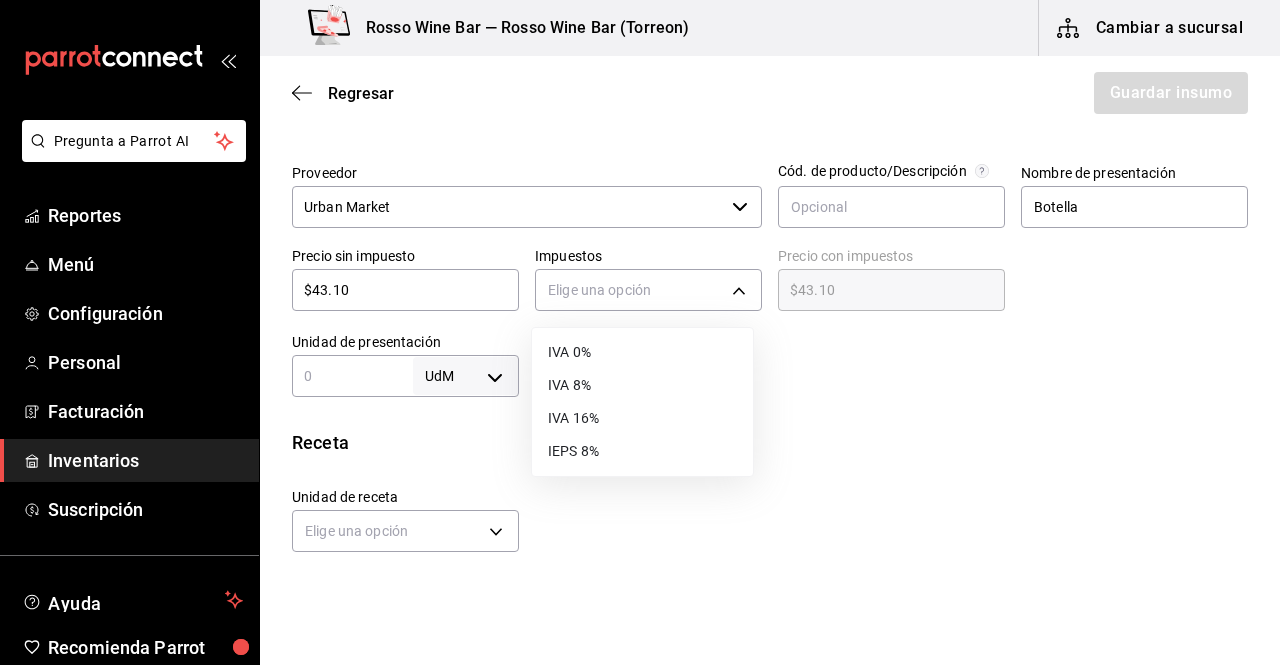 click on "IVA 16%" at bounding box center (642, 418) 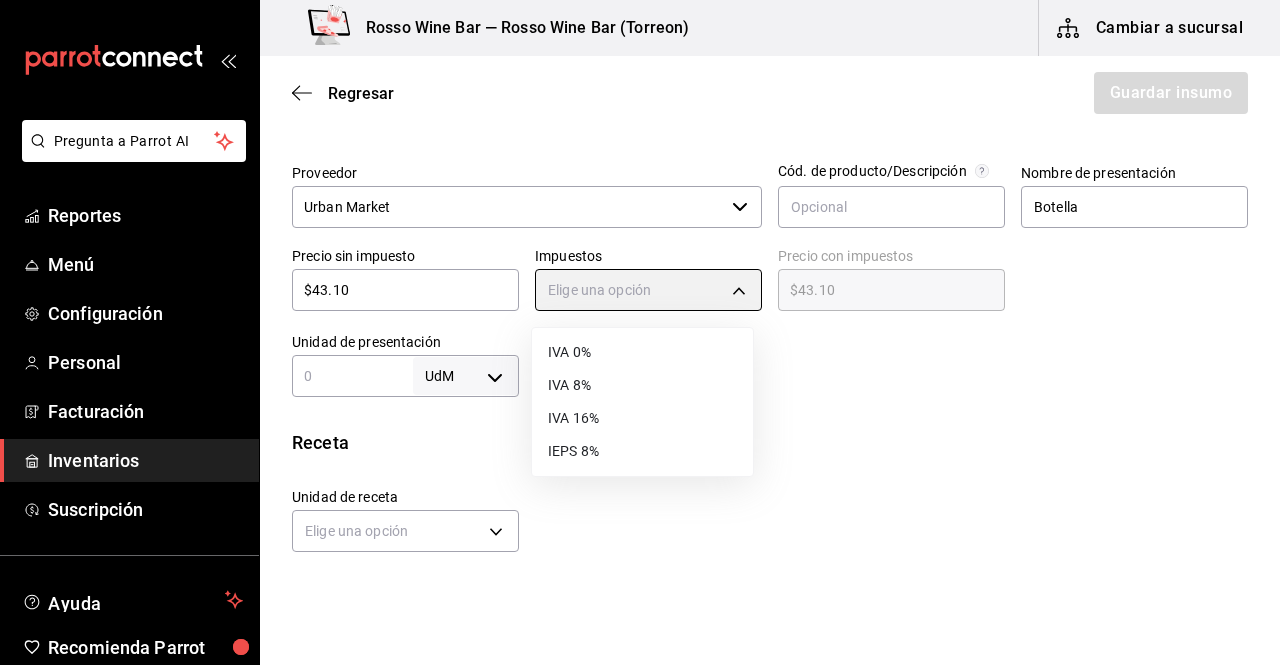 type on "IVA_16" 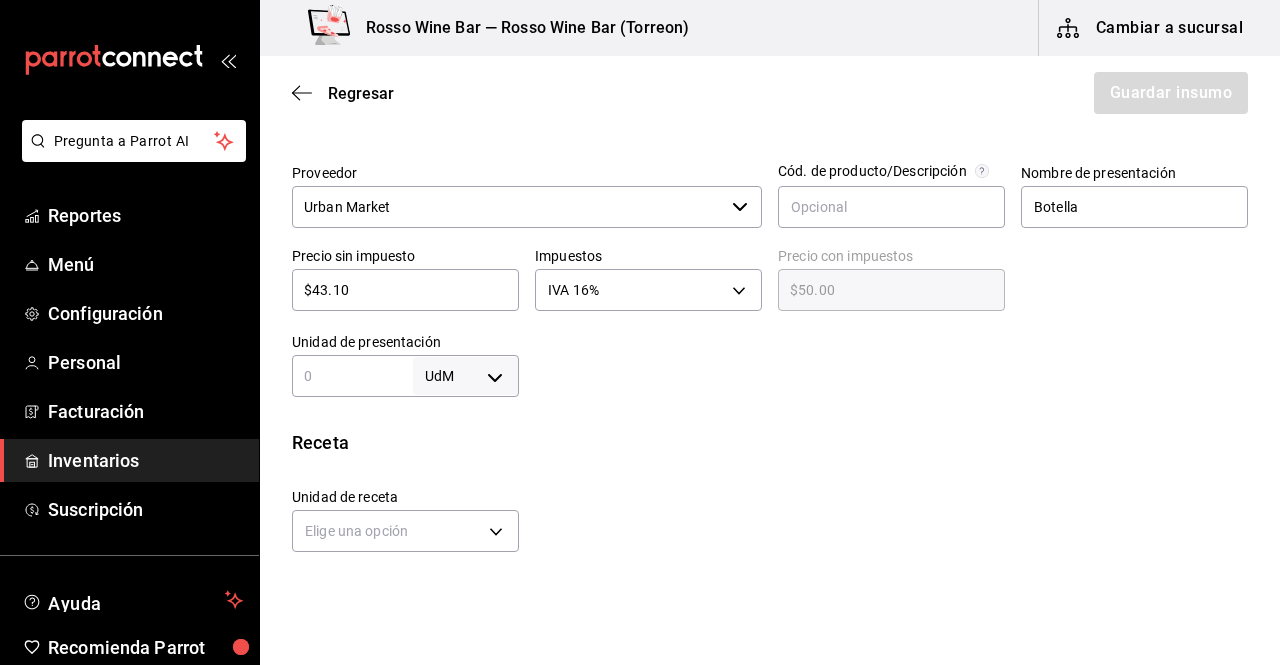 click at bounding box center (352, 376) 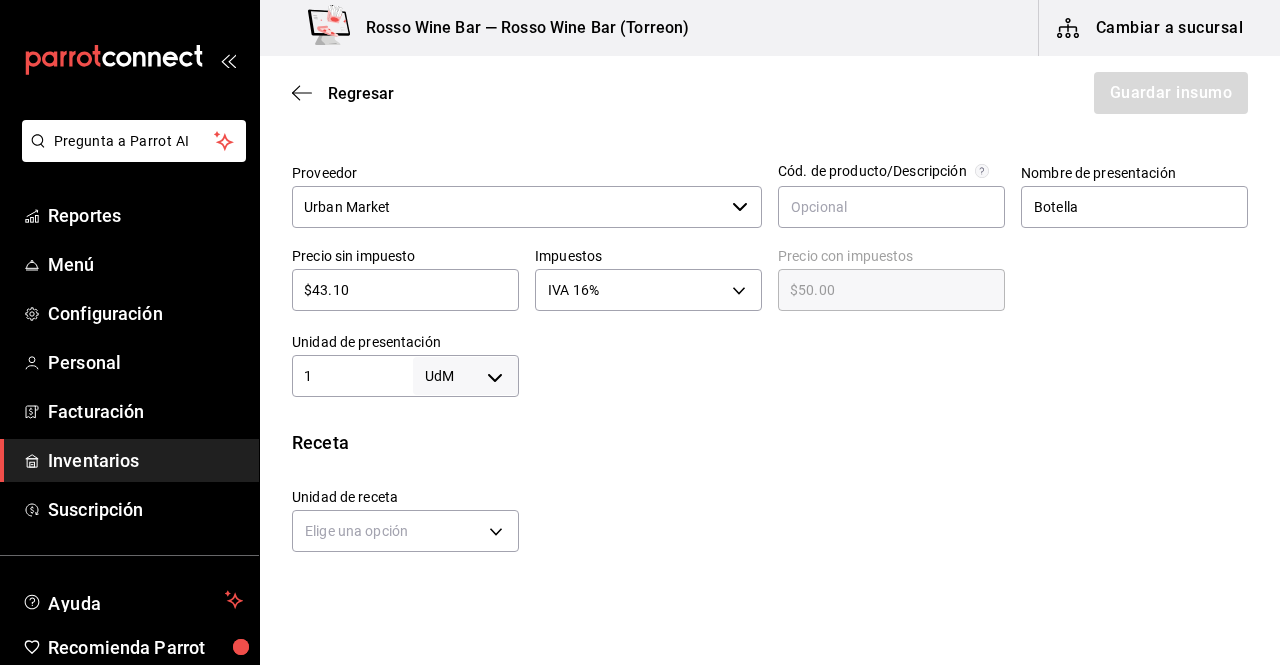 type on "1" 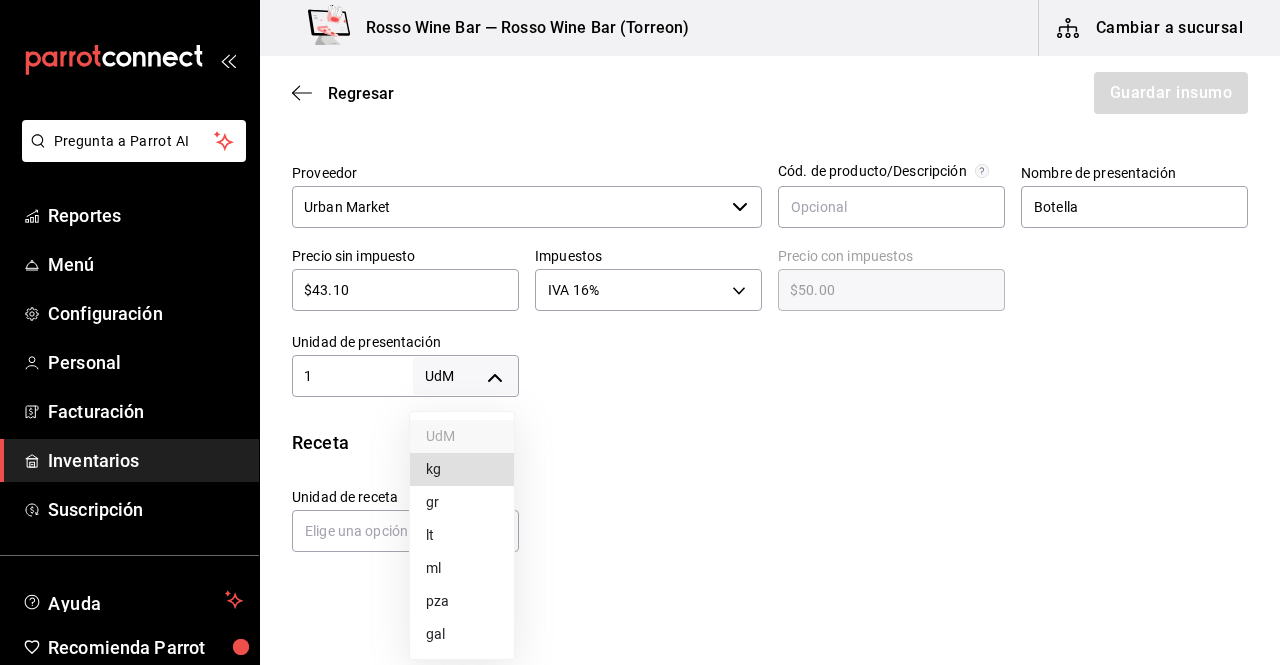 click on "Pregunta a Parrot AI Reportes   Menú   Configuración   Personal   Facturación   Inventarios   Suscripción   Ayuda Recomienda Parrot   C H   Sugerir nueva función   Rosso Wine Bar — Rosso Wine Bar (Torreon) Cambiar a sucursal Regresar Guardar insumo Insumo Nombre Cerveza Bambino Categoría de inventario Cerveza ​ Mínimo 3 ​ Ideal 3 ​ Insumo de producción Este insumo se produce con una receta de producción Presentación Proveedor Urban Market ​ Cód. de producto/Descripción Nombre de presentación Botella Precio sin impuesto $43.10 ​ Impuestos IVA 16% IVA_16 Precio con impuestos $50.00 ​ Unidad de presentación 1 UdM ​ Receta Unidad de receta Elige una opción Factor de conversión ​ Ver ayuda de conversiones ¿La presentación (Botella) viene en otra caja? Si No Presentaciones por caja ​ Sin definir Unidades de conteo GANA 1 MES GRATIS EN TU SUSCRIPCIÓN AQUÍ Pregunta a Parrot AI Reportes   Menú   Configuración   Personal   Facturación   Inventarios   Suscripción   Ayuda   C H" at bounding box center (640, 276) 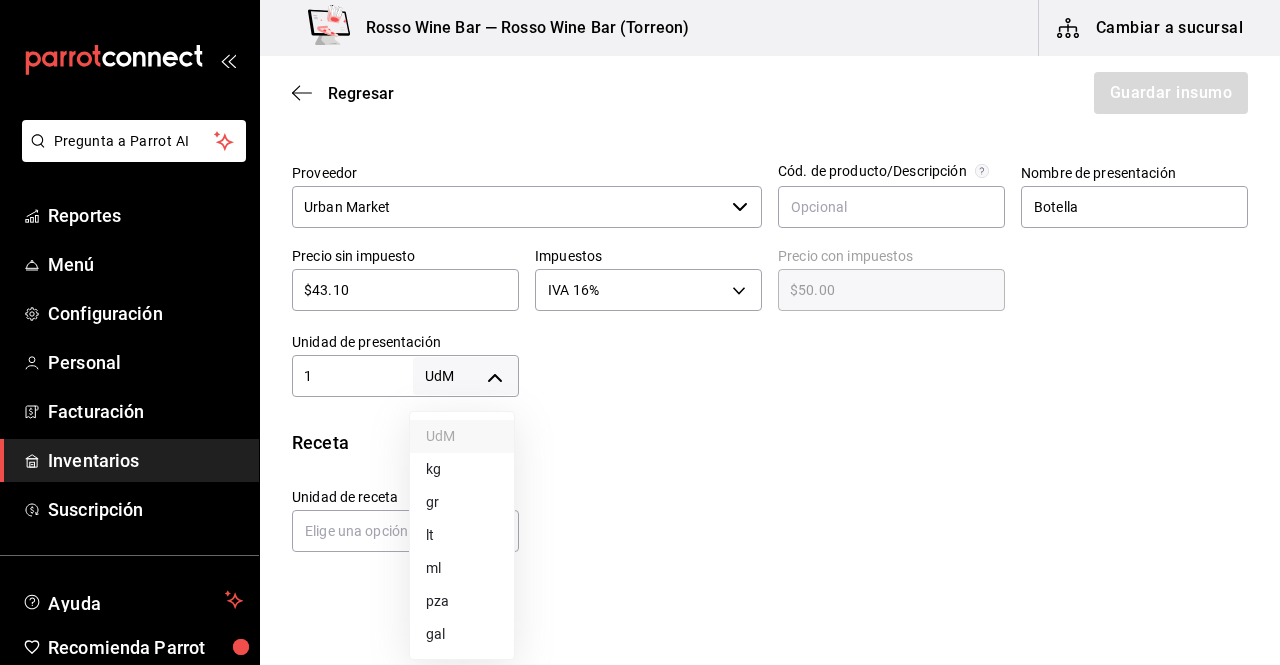 click on "pza" at bounding box center [462, 601] 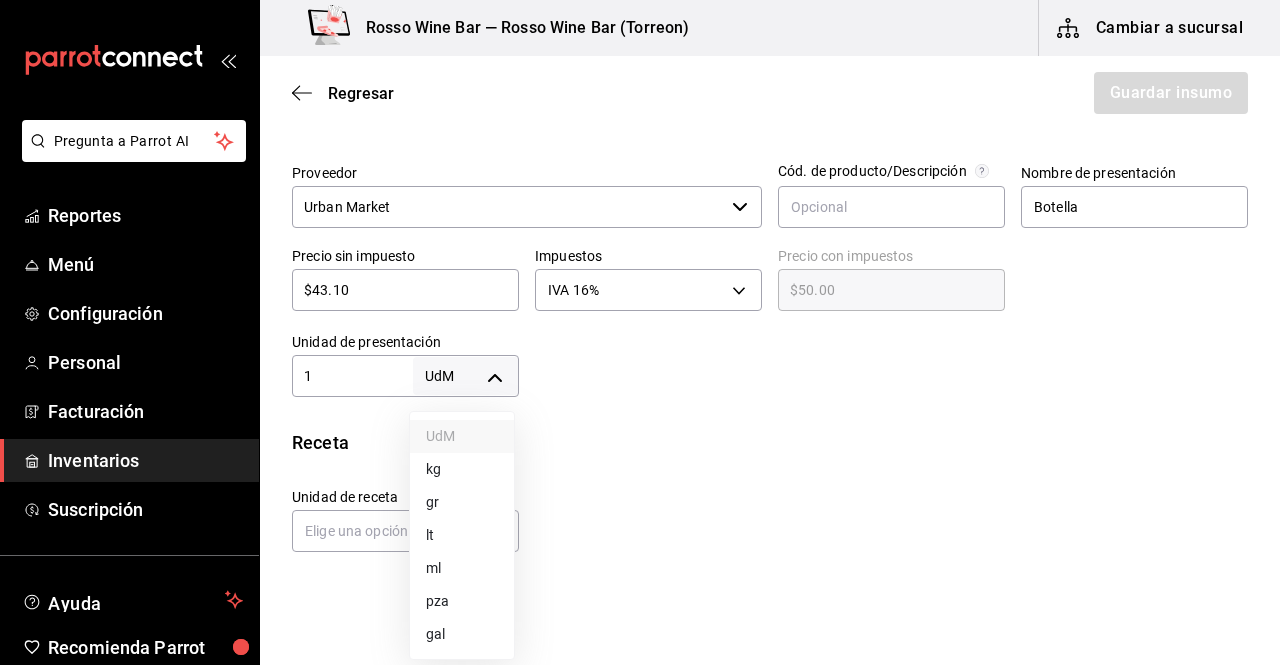 type on "UNIT" 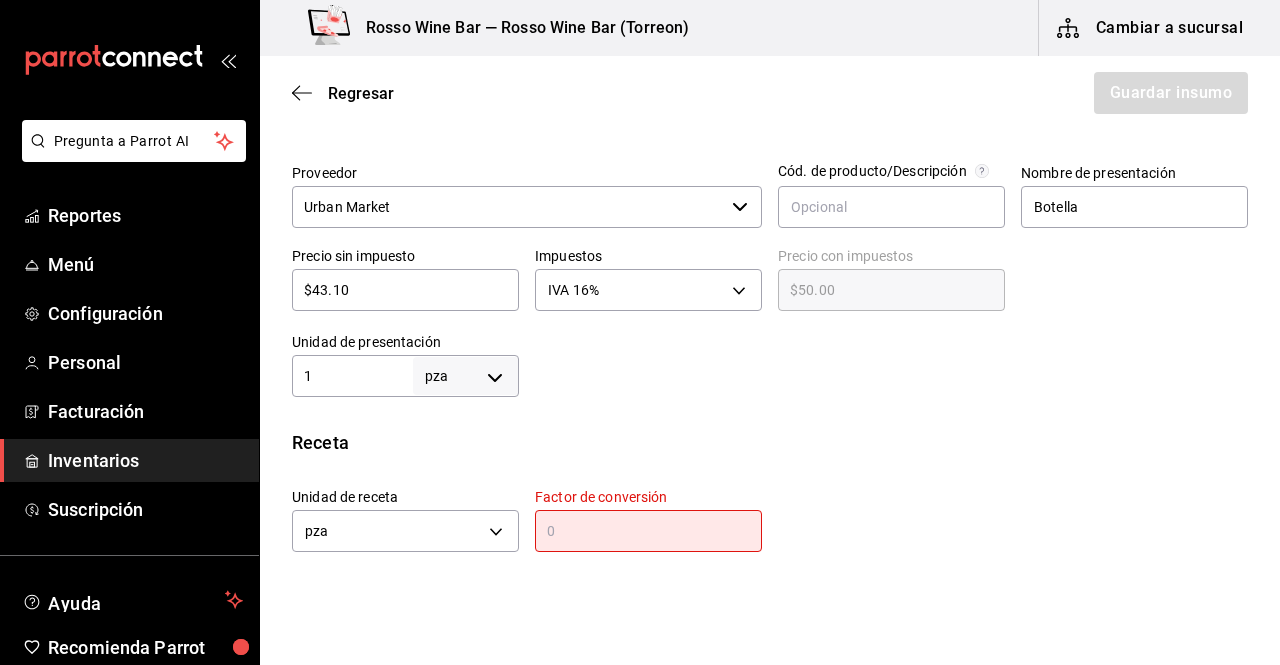 click at bounding box center (648, 531) 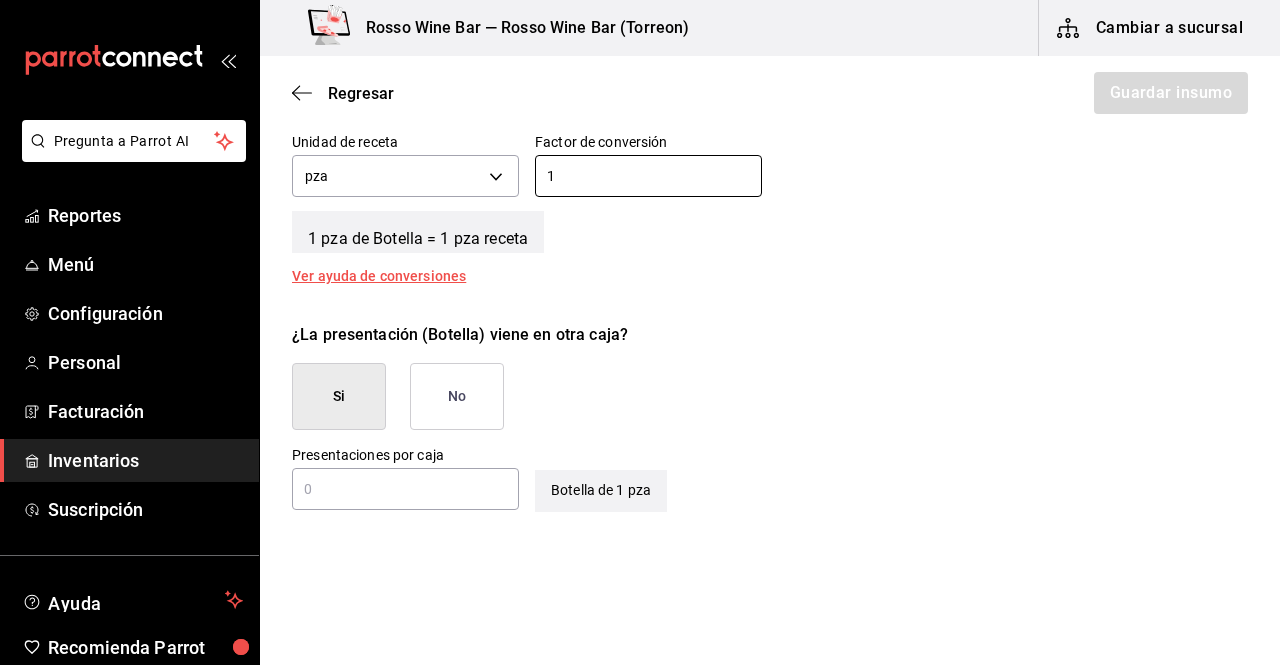 scroll, scrollTop: 786, scrollLeft: 0, axis: vertical 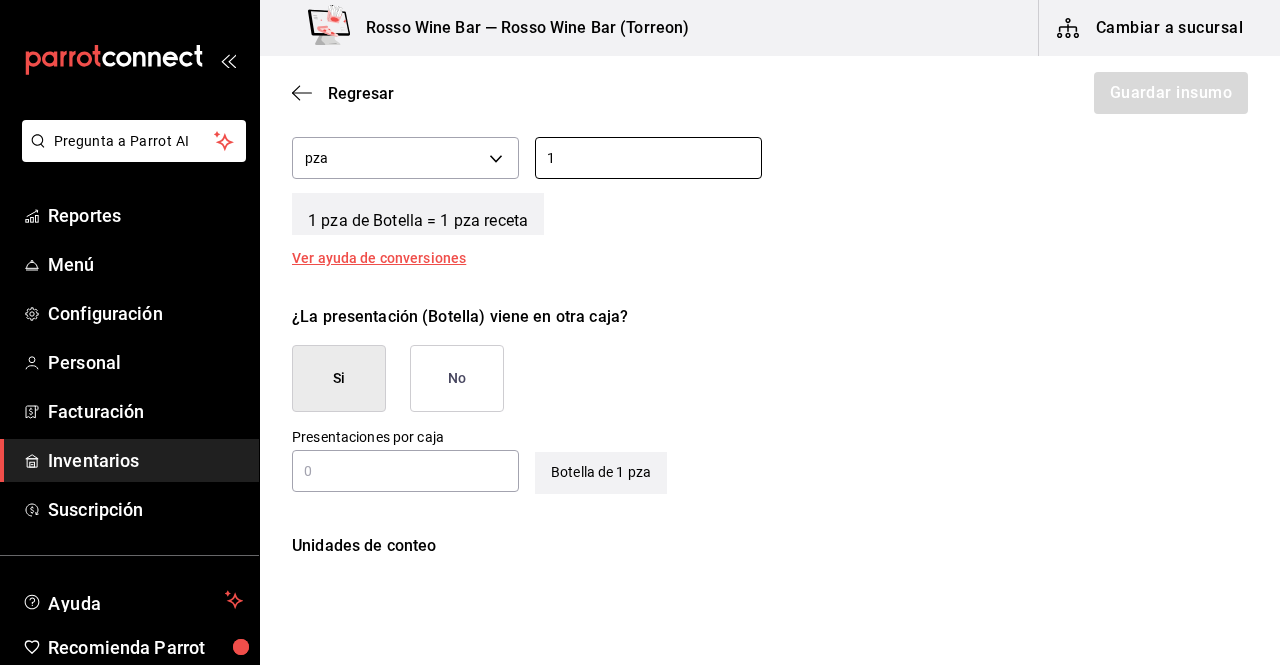 type on "1" 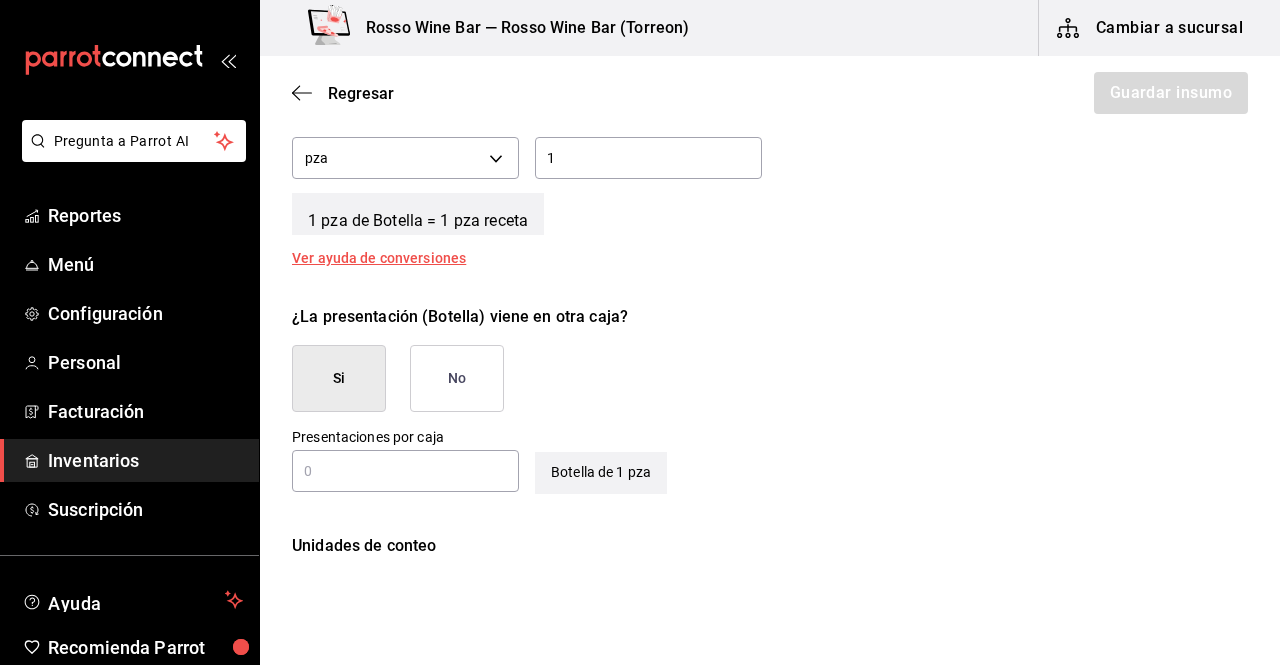 click on "No" at bounding box center [457, 378] 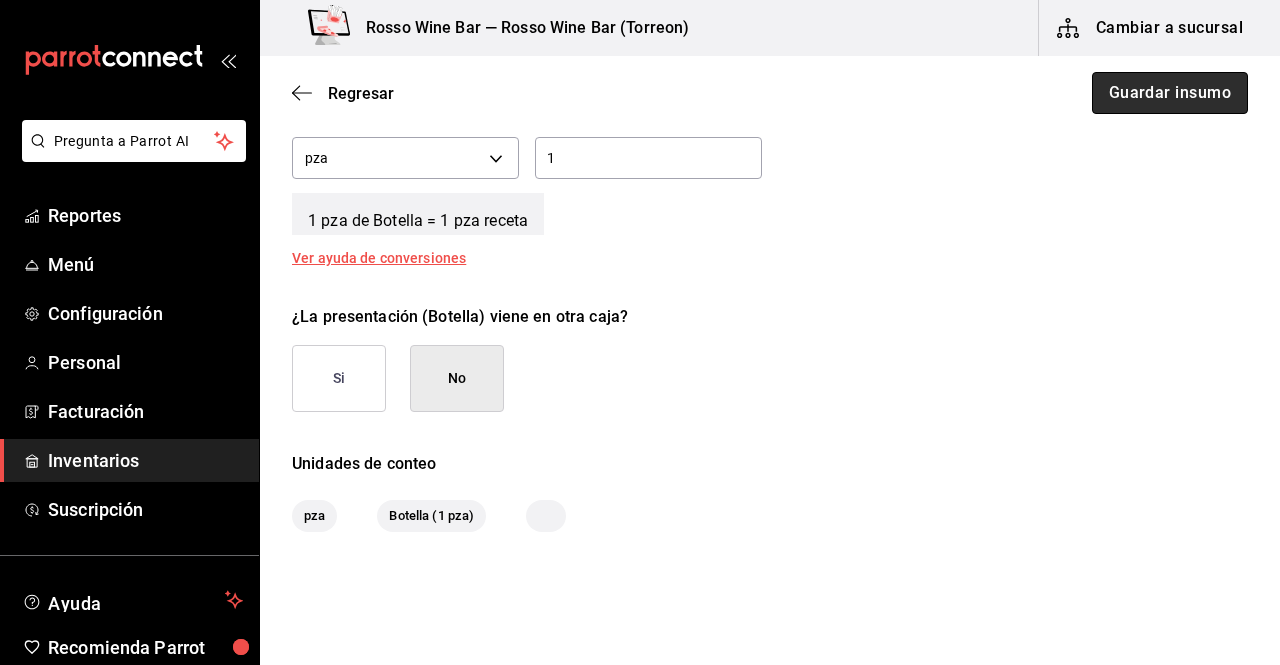 click on "Guardar insumo" at bounding box center (1170, 93) 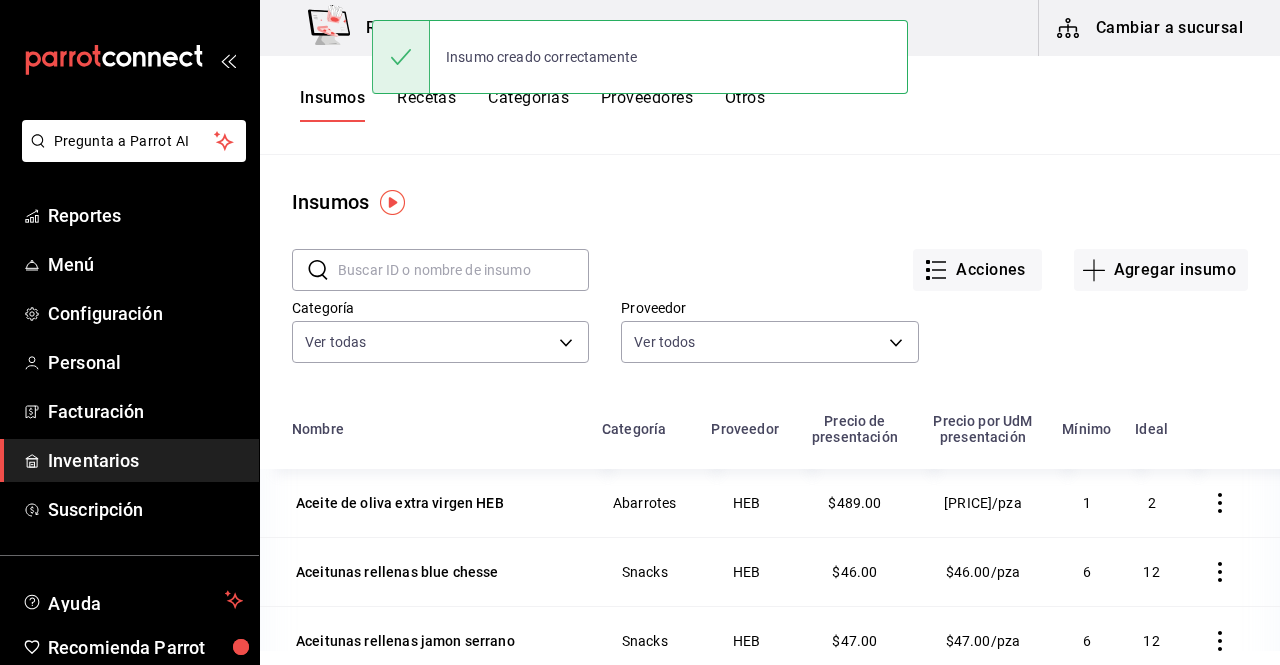click on "Recetas" at bounding box center [426, 105] 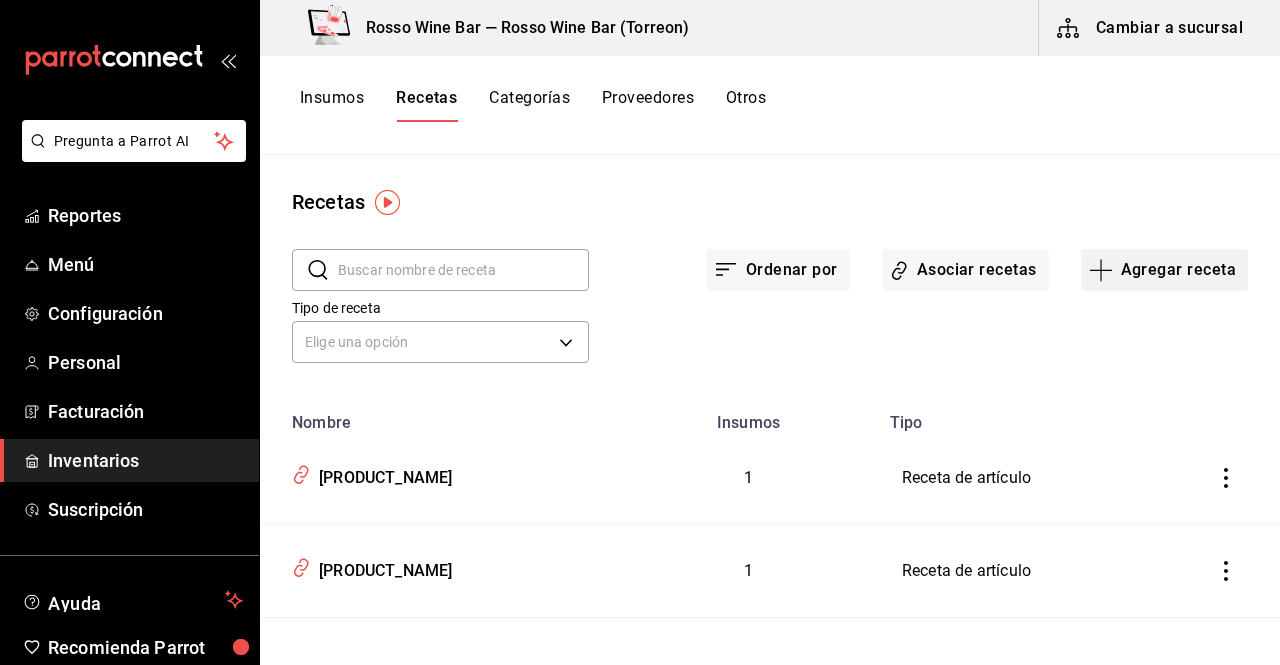 click on "Agregar receta" at bounding box center (1164, 270) 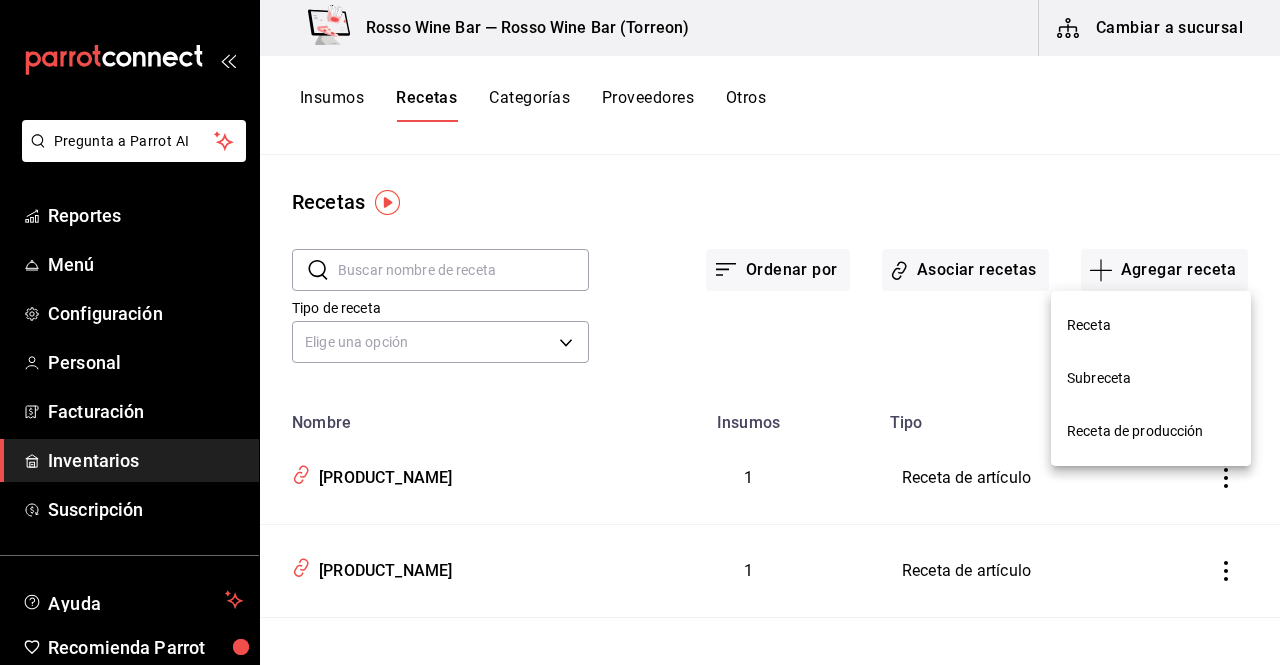 click on "Receta" at bounding box center [1151, 325] 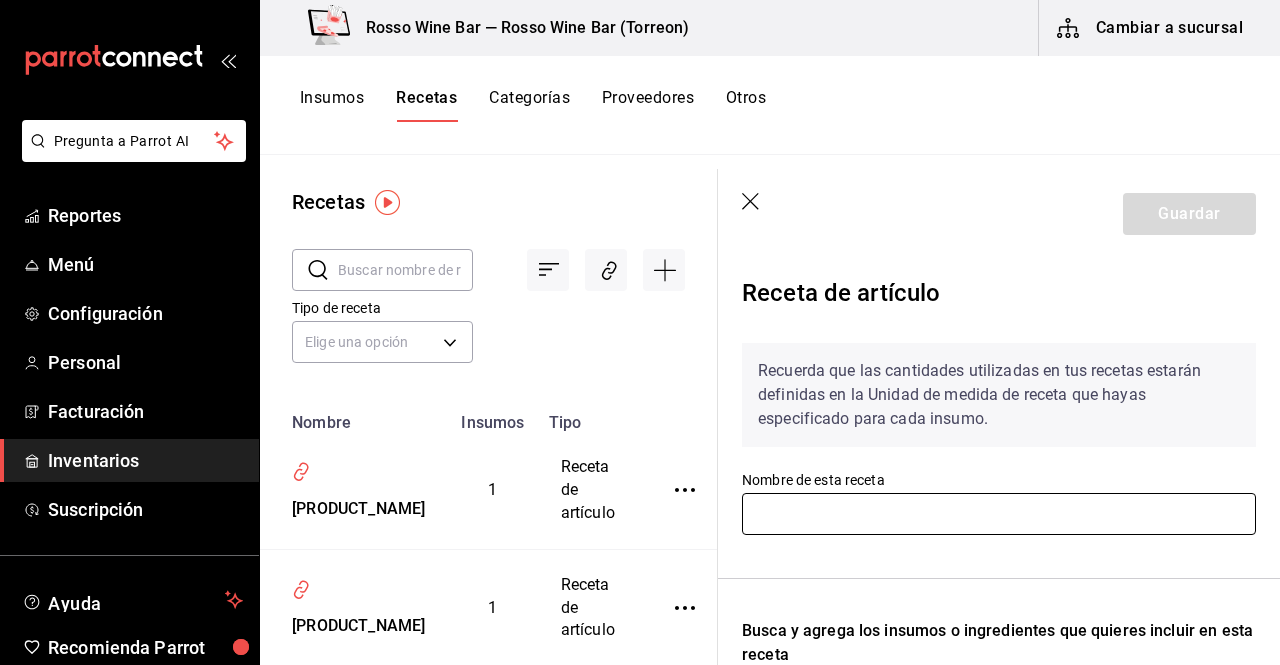 click at bounding box center [999, 514] 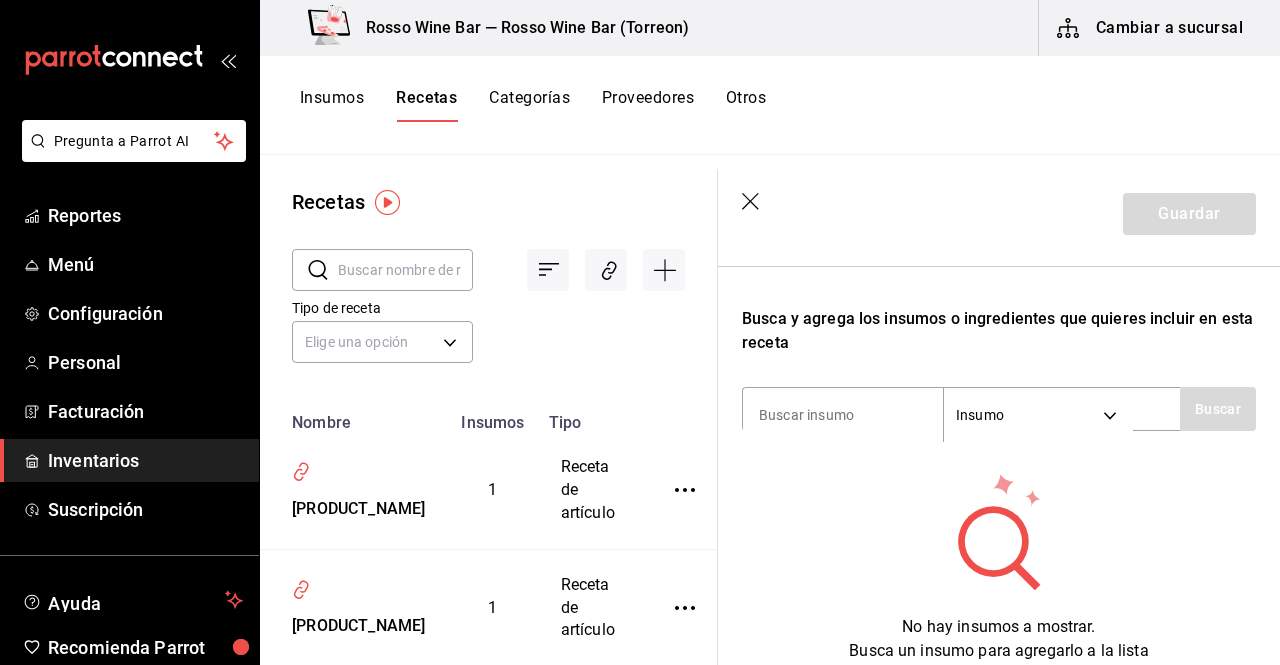 scroll, scrollTop: 317, scrollLeft: 0, axis: vertical 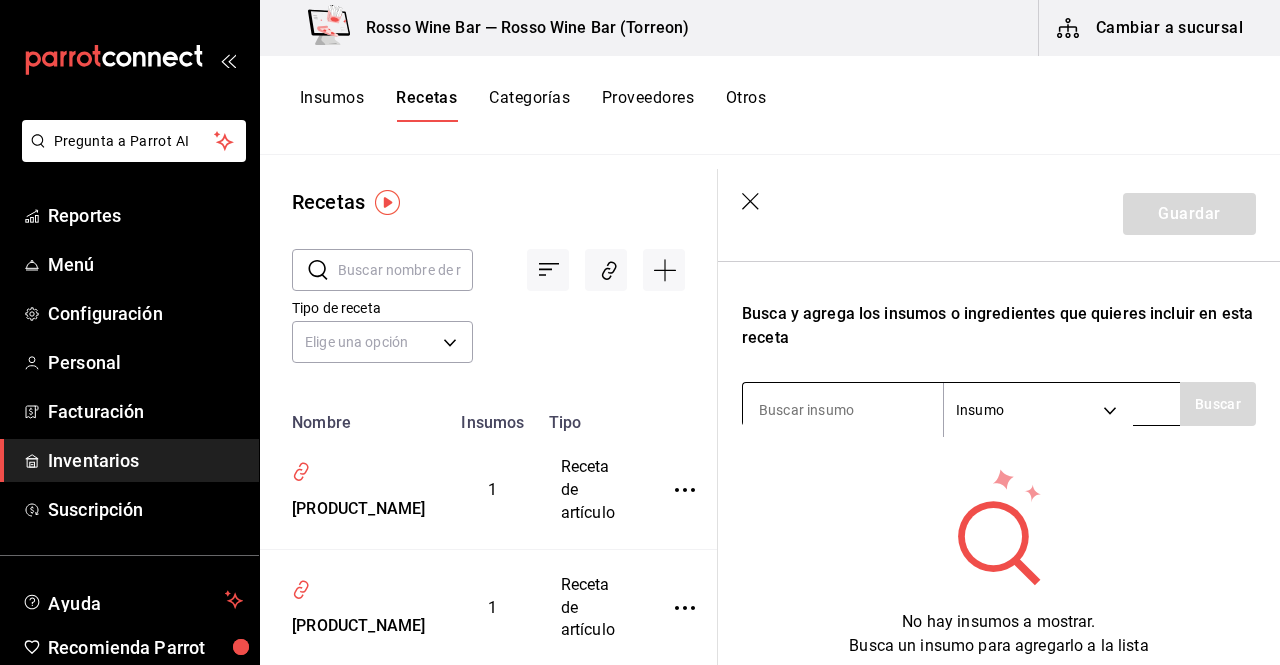 type on "[PRODUCT_NAME]" 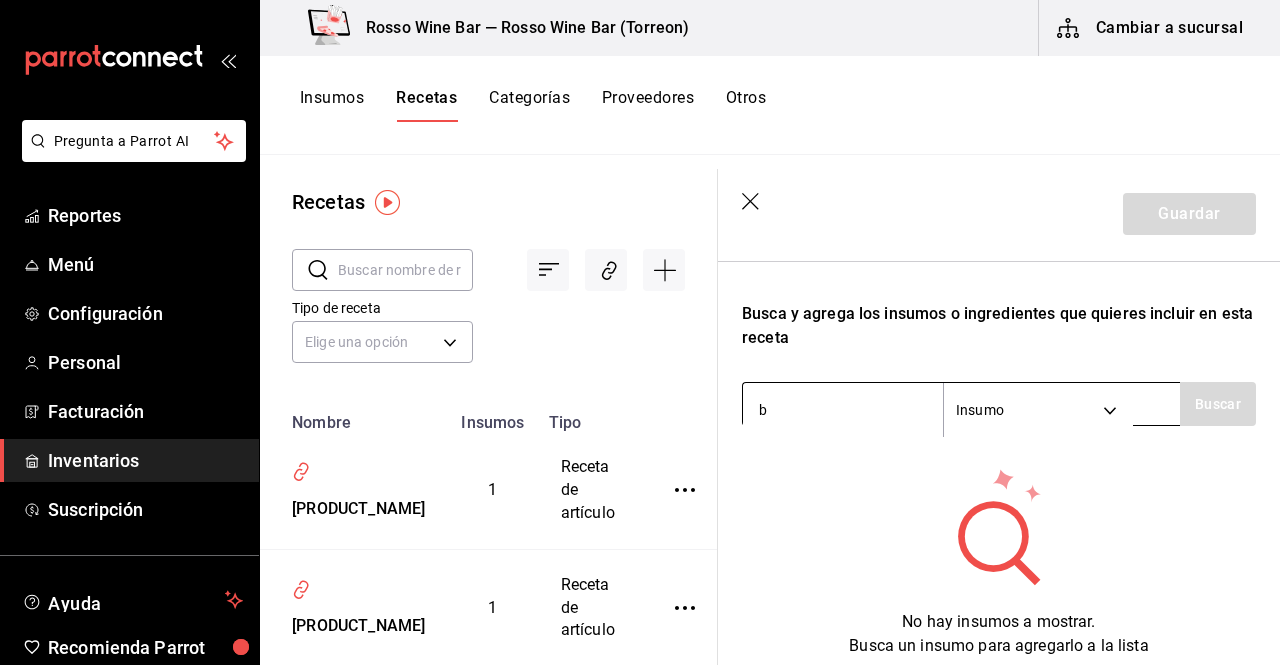 click on "b" at bounding box center [843, 410] 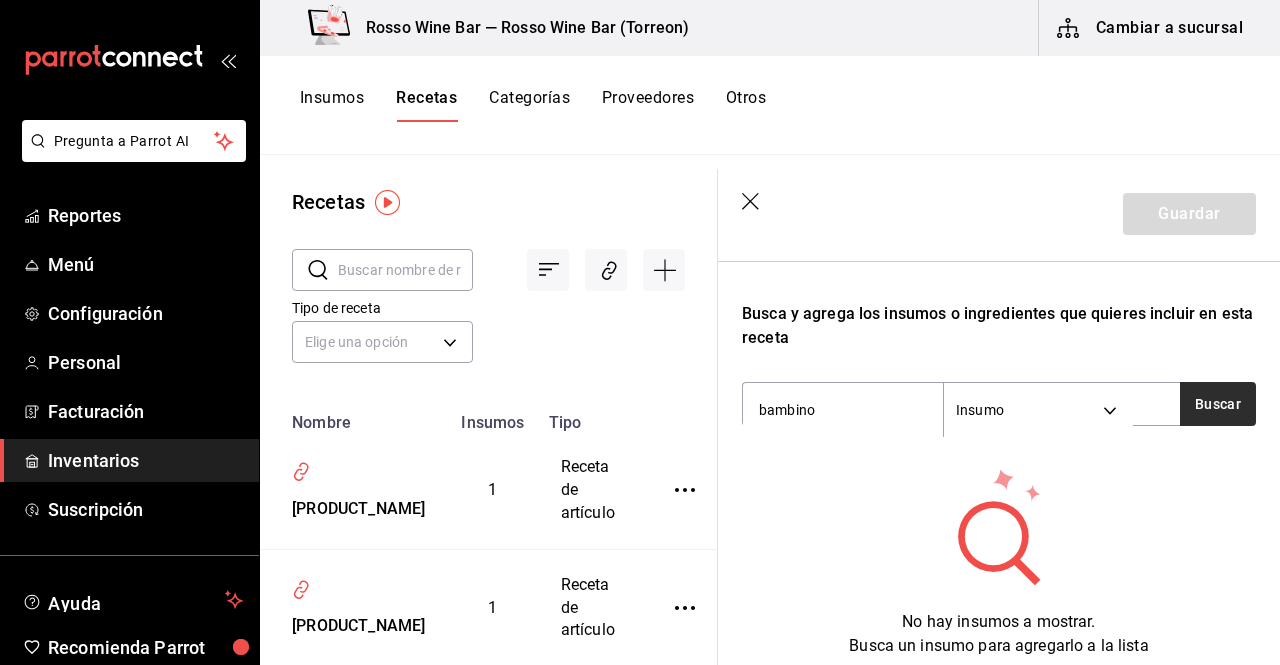 type on "bambino" 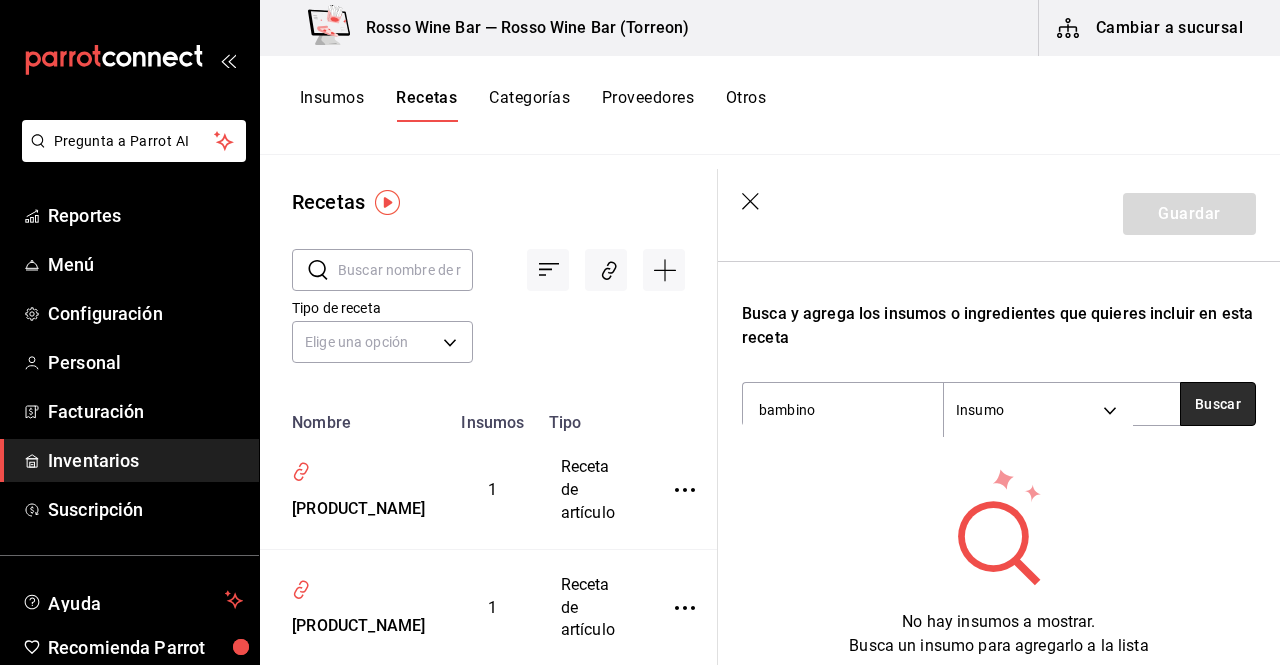 click on "Buscar" at bounding box center (1218, 404) 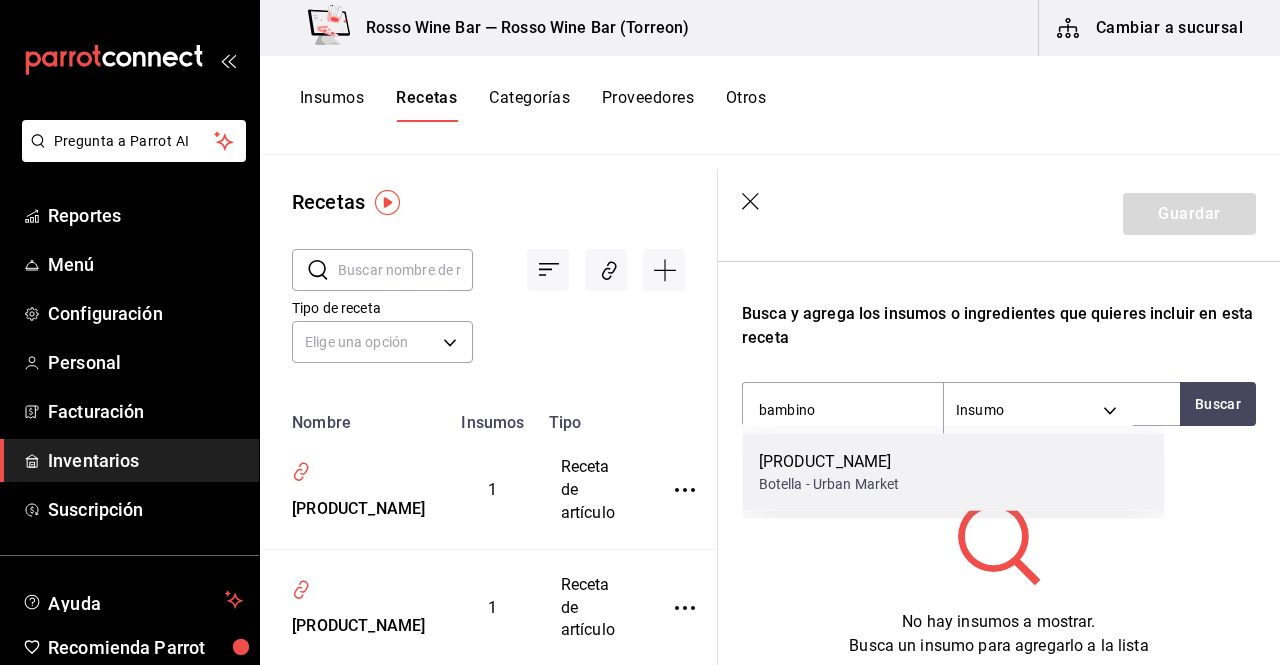click on "[PRODUCT_NAME]" at bounding box center [829, 462] 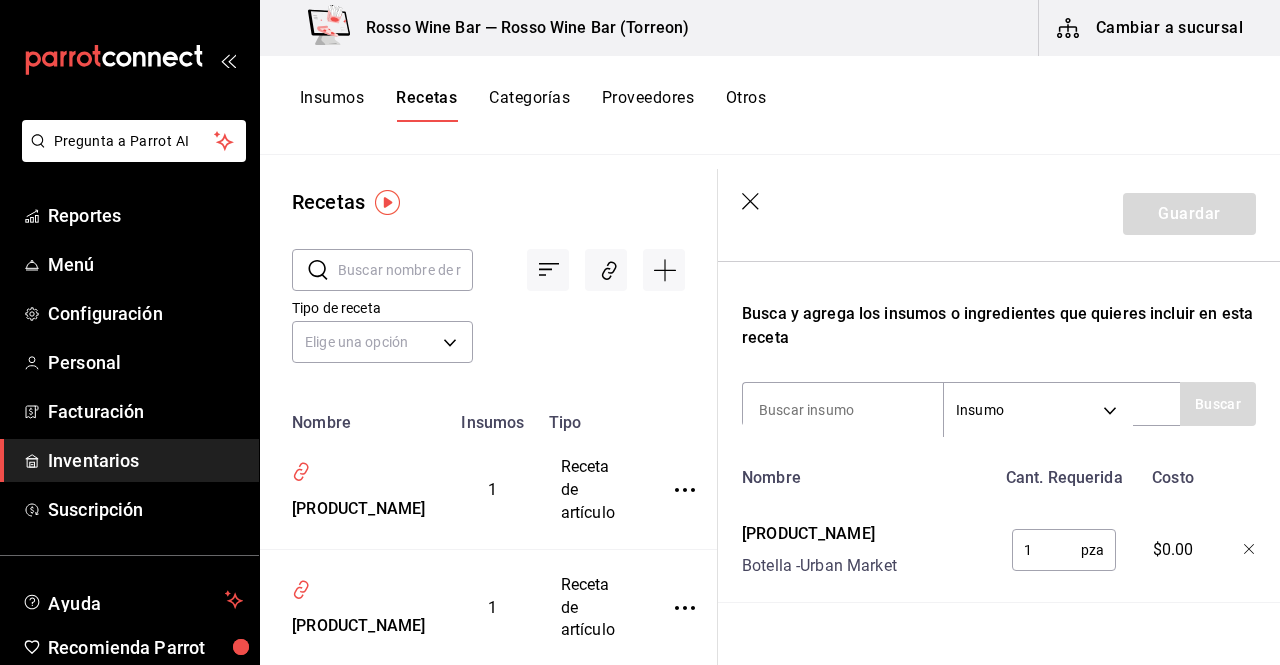 click on "1" at bounding box center [1046, 550] 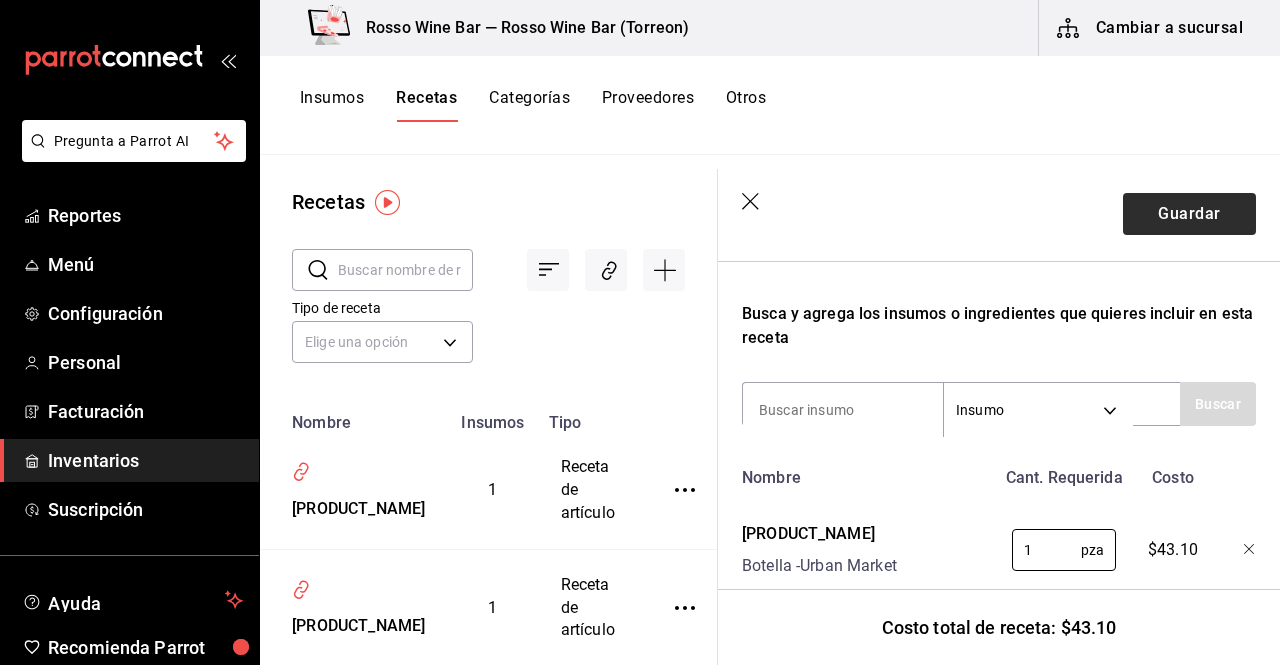 type on "1" 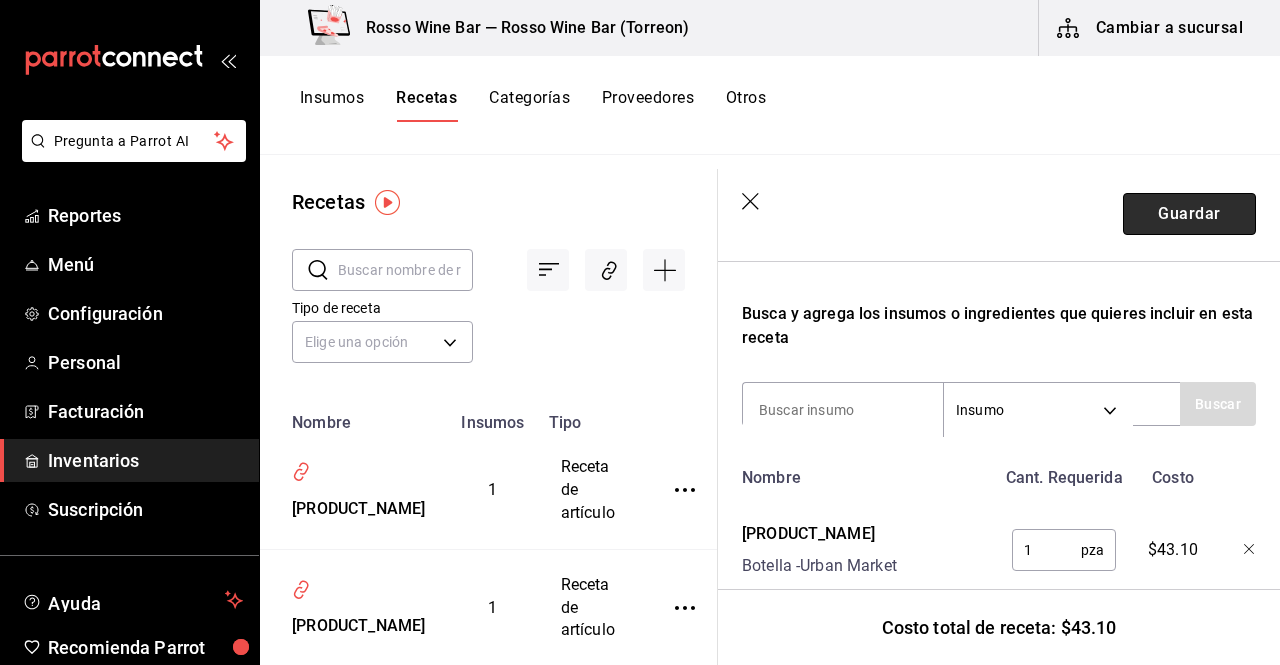 click on "Guardar" at bounding box center [1189, 214] 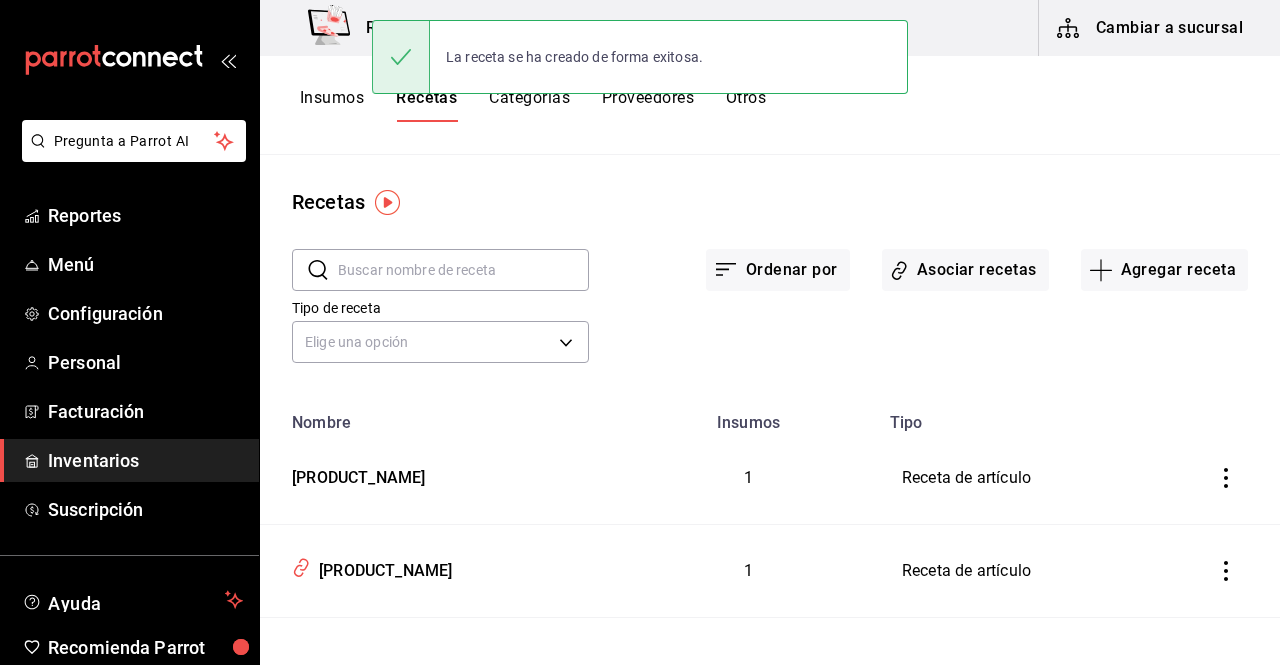 scroll, scrollTop: 0, scrollLeft: 0, axis: both 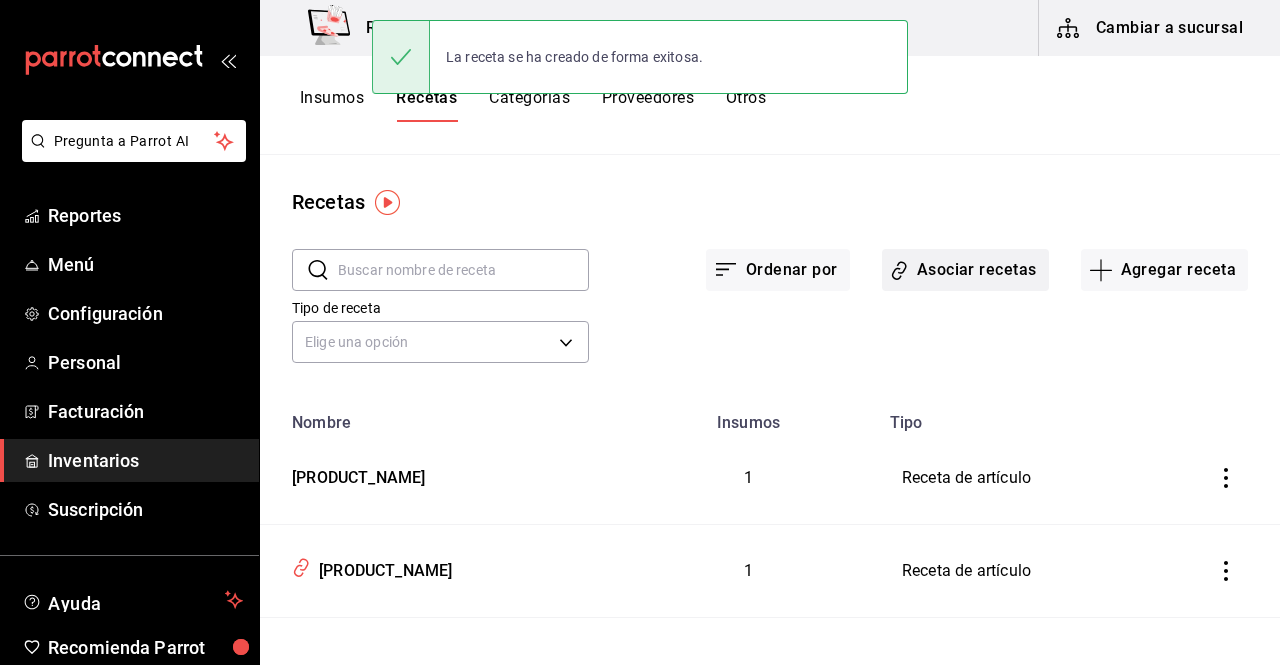 click on "Asociar recetas" at bounding box center (965, 270) 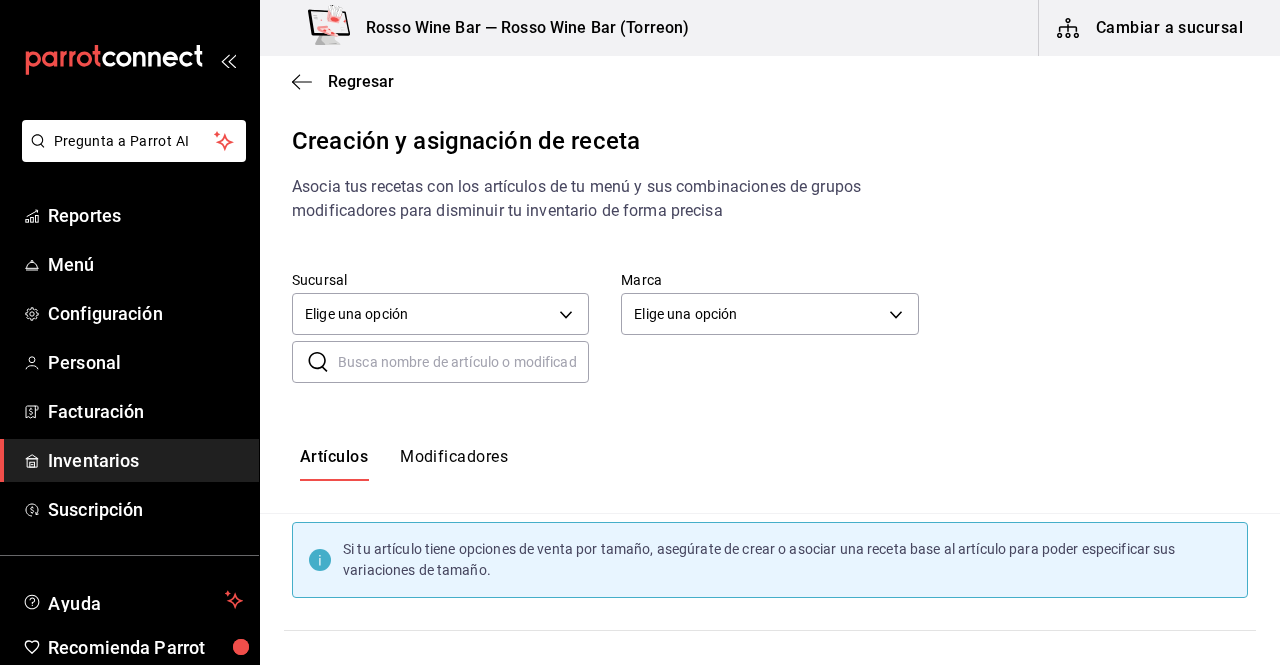 click at bounding box center [463, 362] 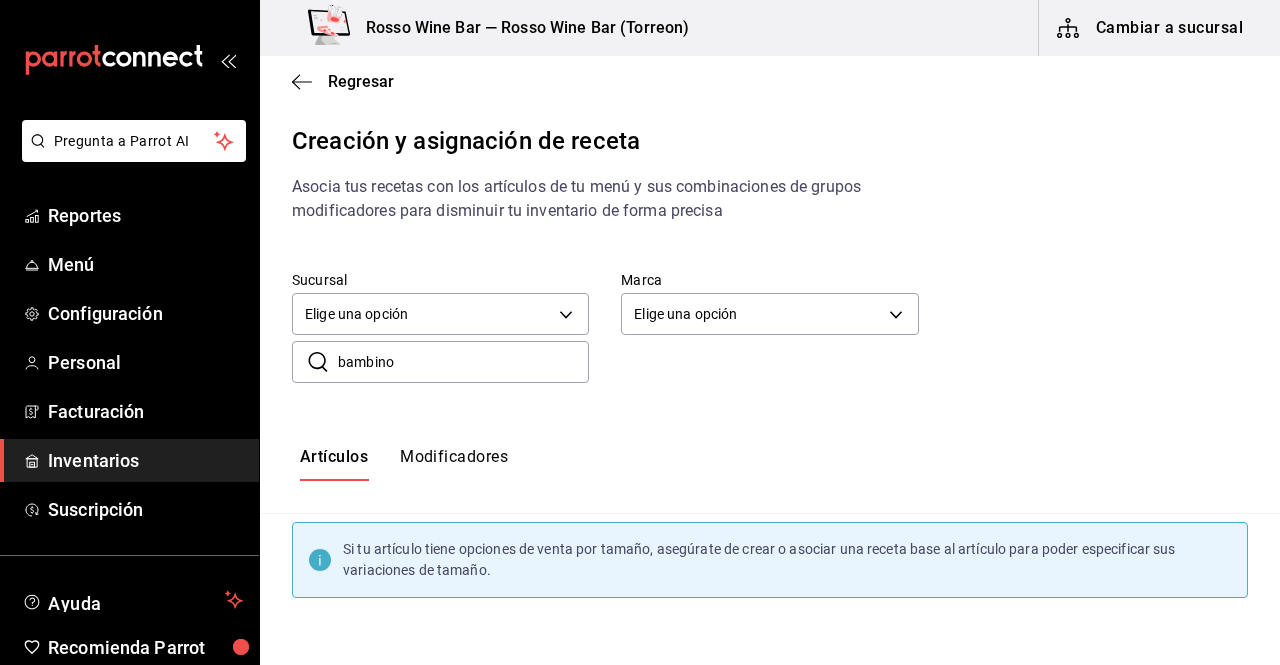 type on "bambino" 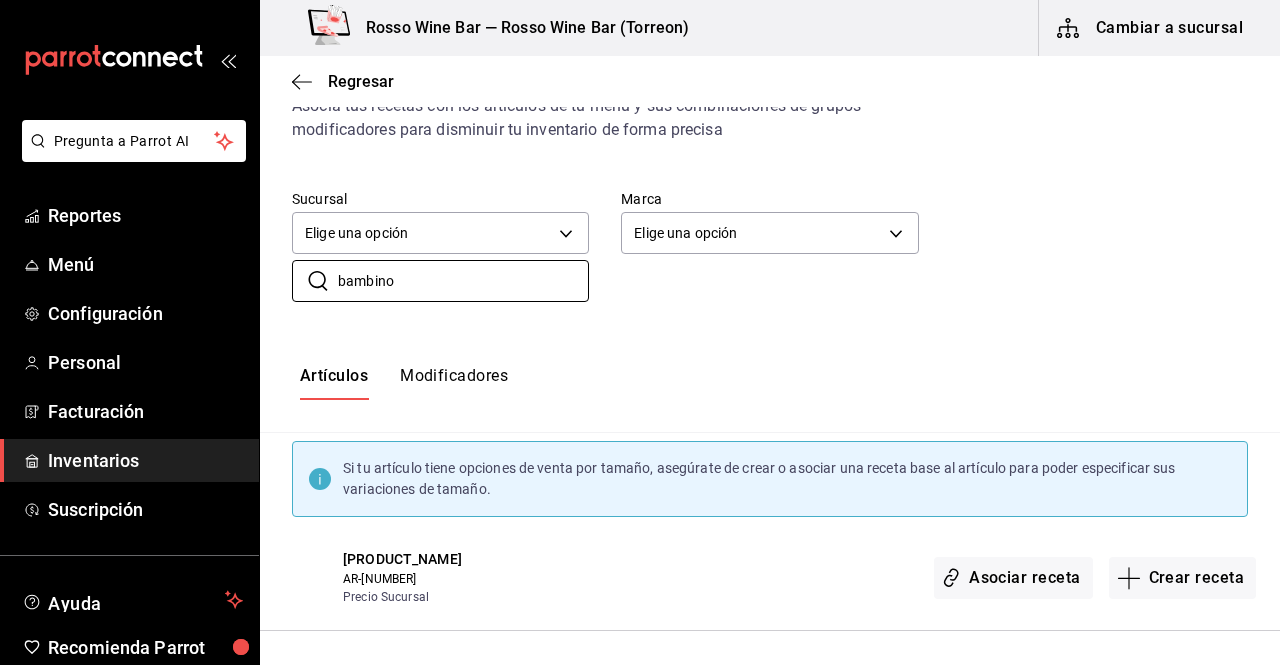 scroll, scrollTop: 81, scrollLeft: 0, axis: vertical 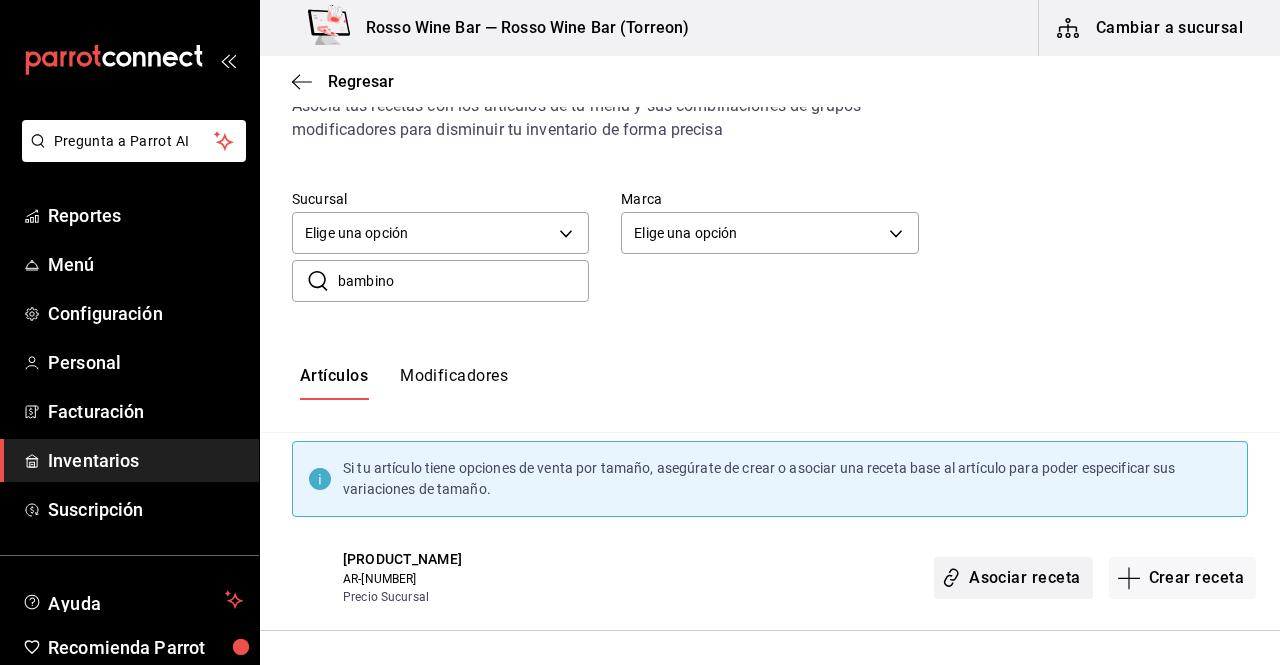 click on "Asociar receta" at bounding box center [1013, 578] 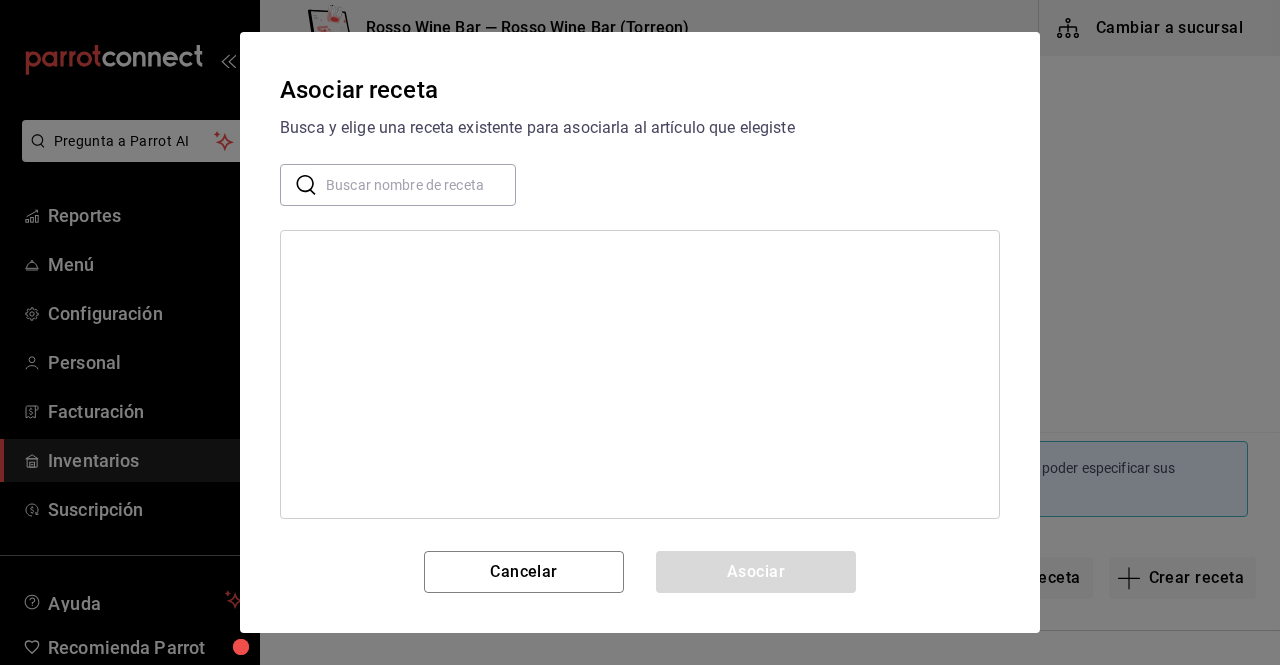 click at bounding box center [421, 185] 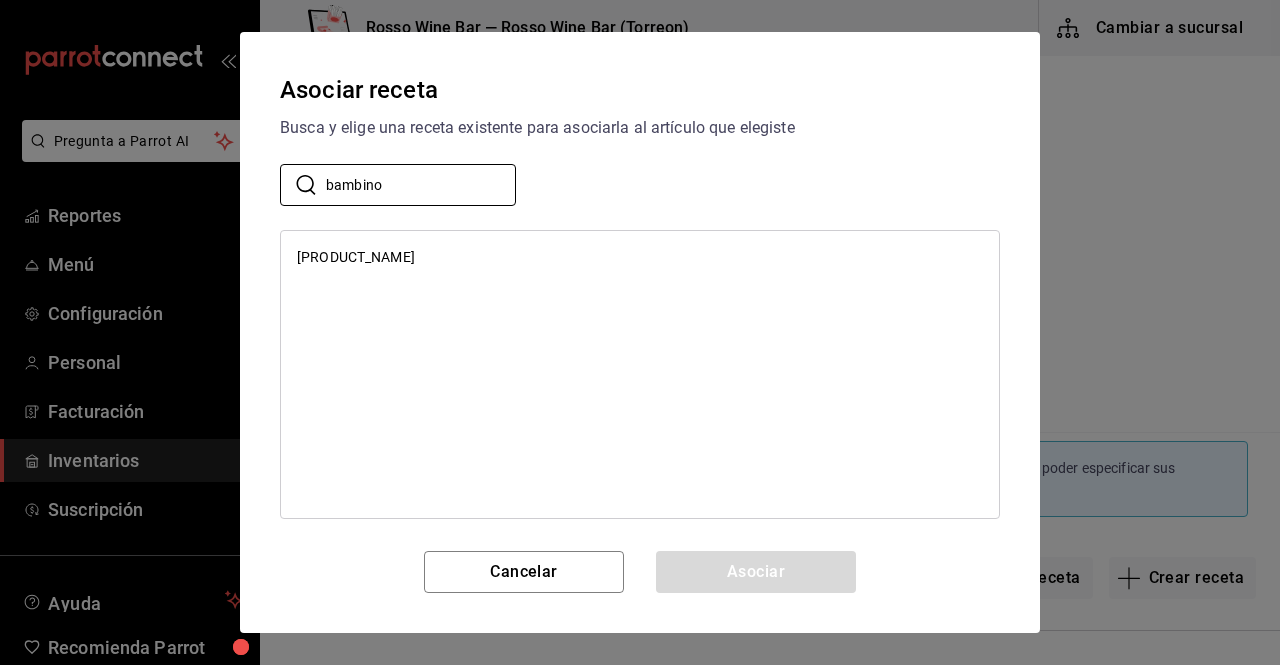 type on "bambino" 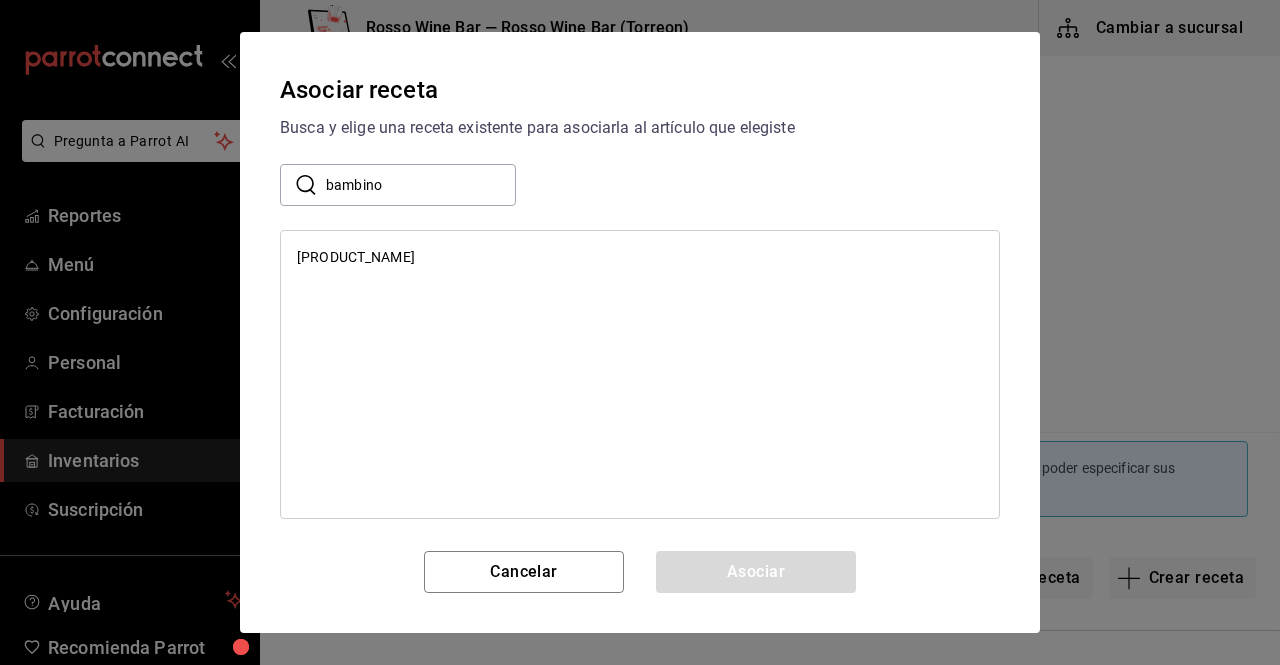 click on "[PRODUCT_NAME]" at bounding box center (356, 257) 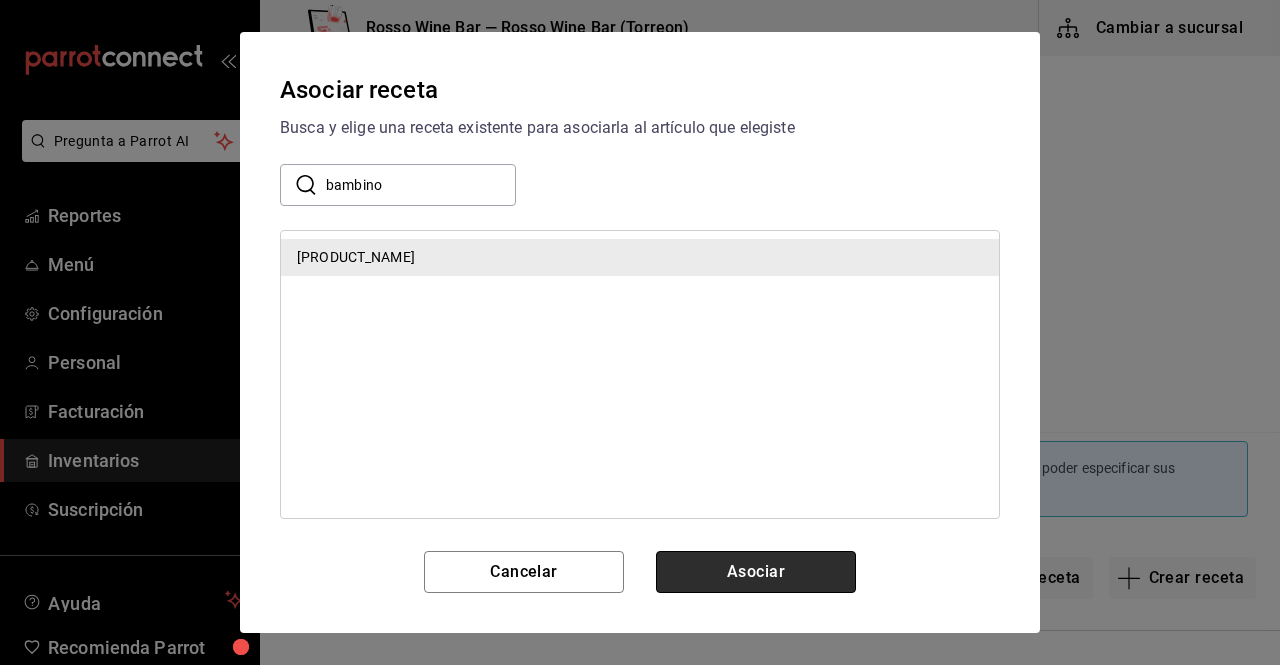 click on "Asociar" at bounding box center [756, 572] 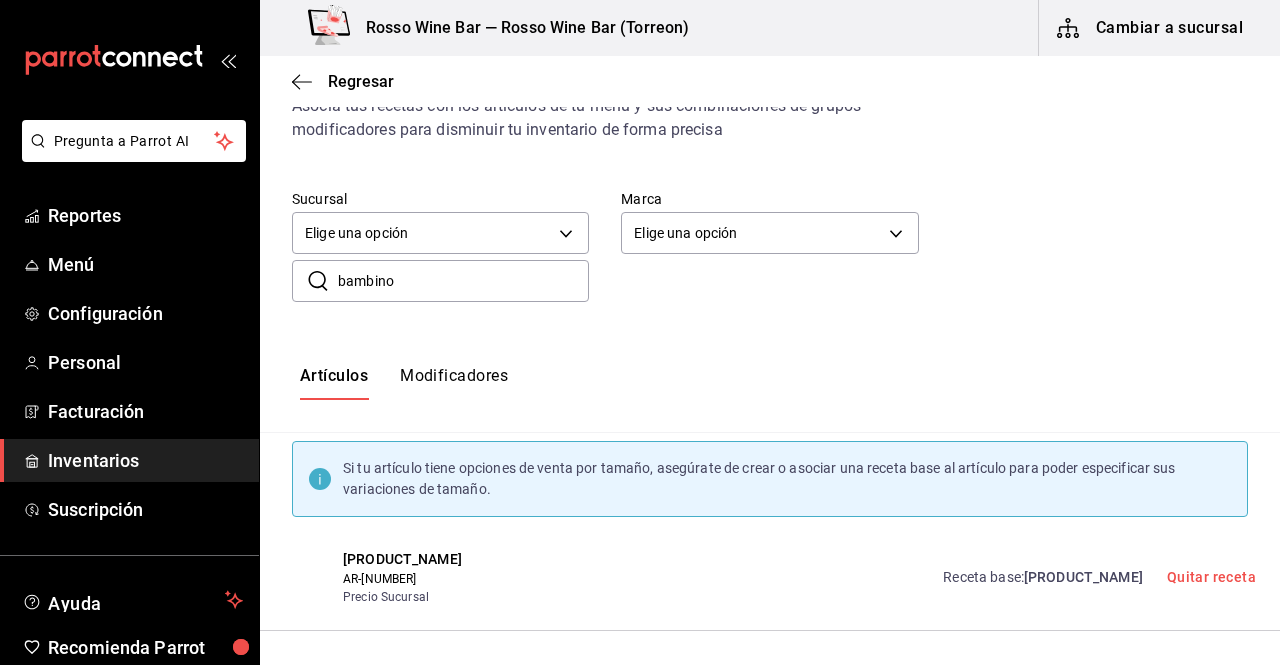click on "Inventarios" at bounding box center (145, 460) 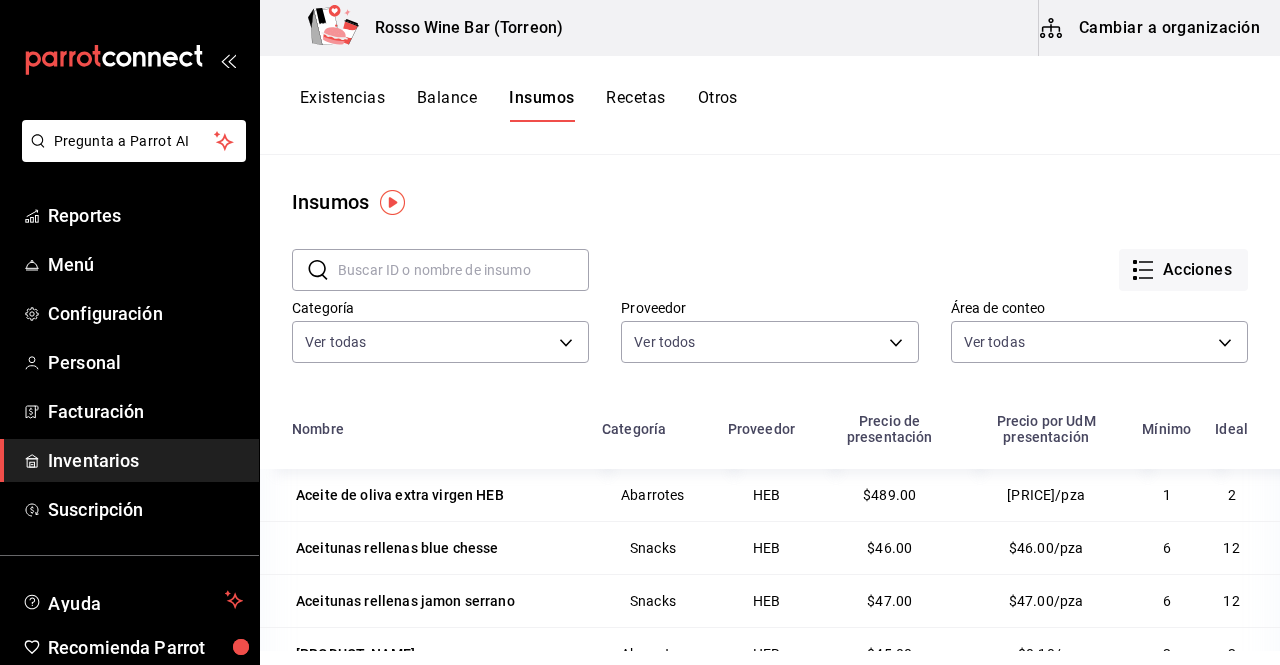 click on "Existencias" at bounding box center [342, 105] 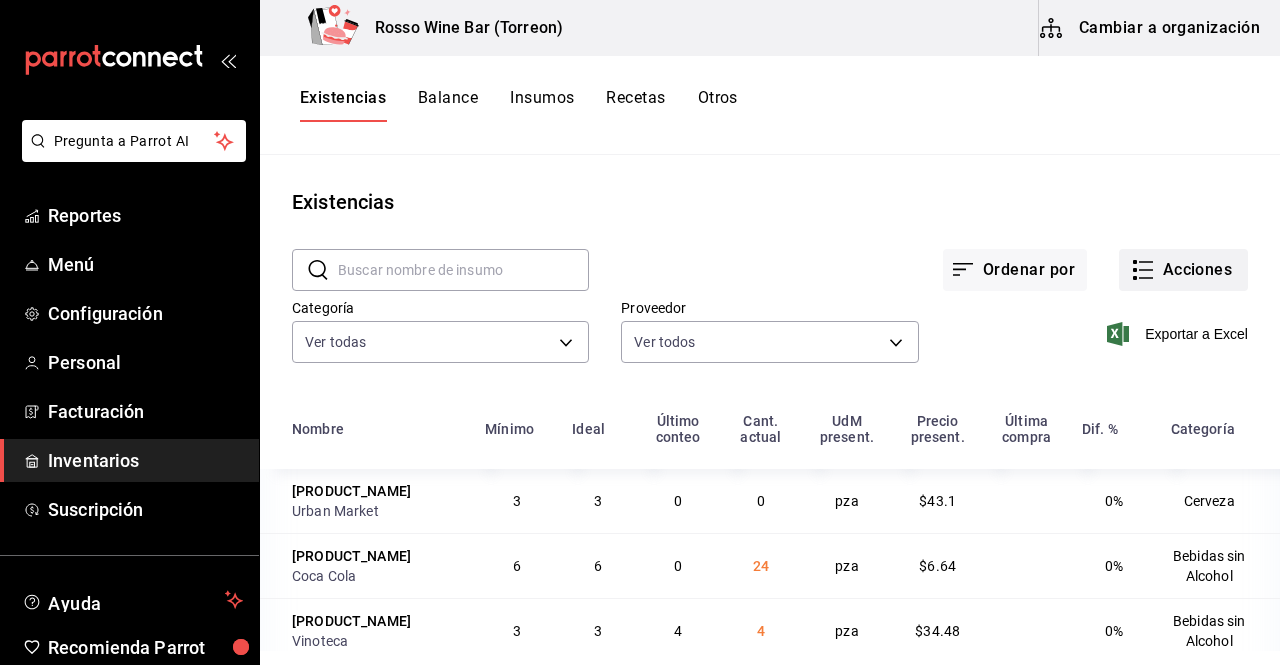 click on "Acciones" at bounding box center (1183, 270) 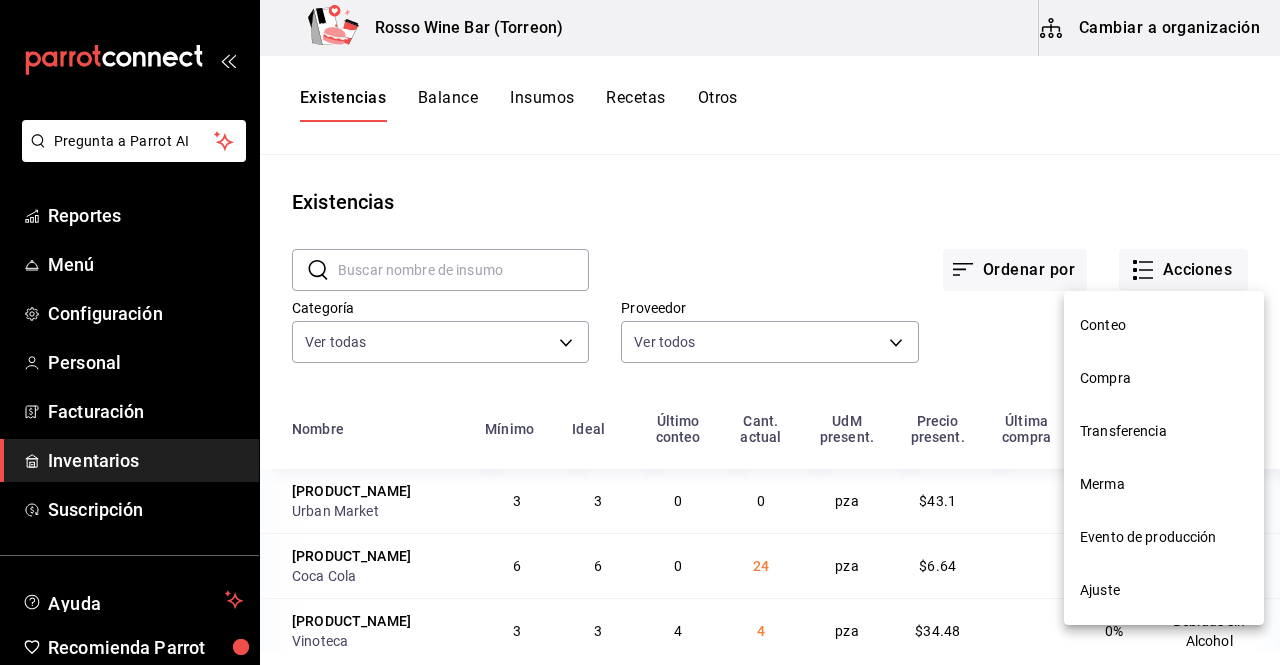 click on "Compra" at bounding box center (1164, 378) 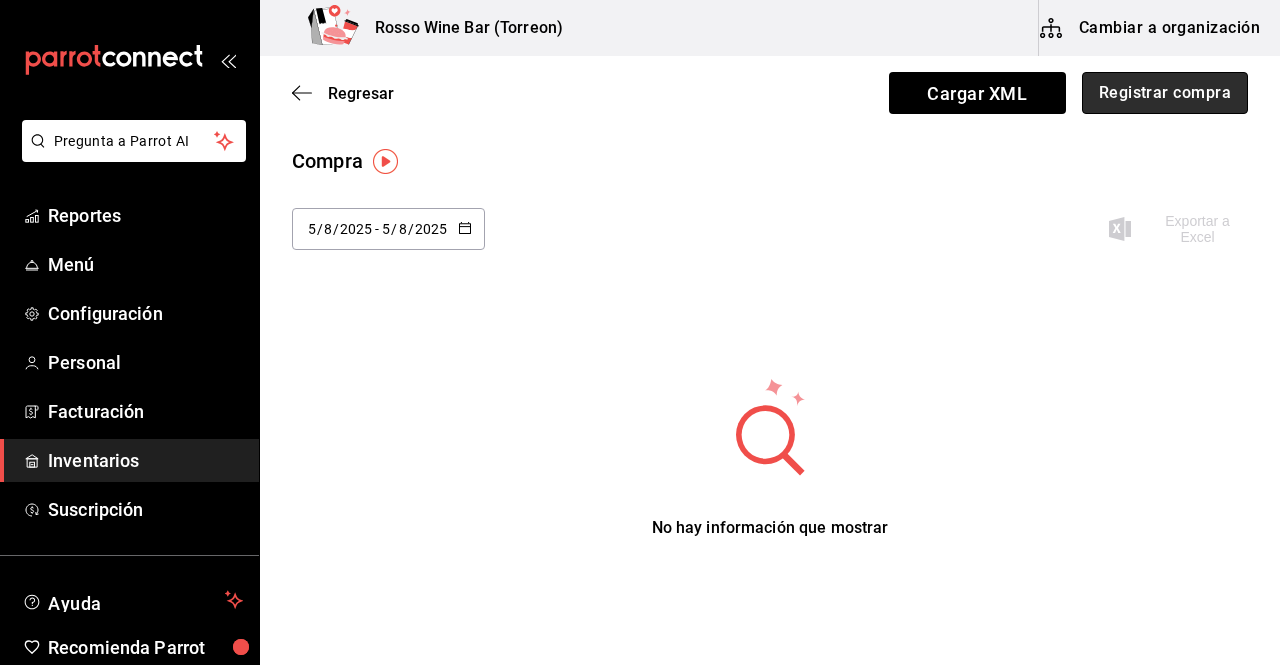 click on "Registrar compra" at bounding box center [1165, 93] 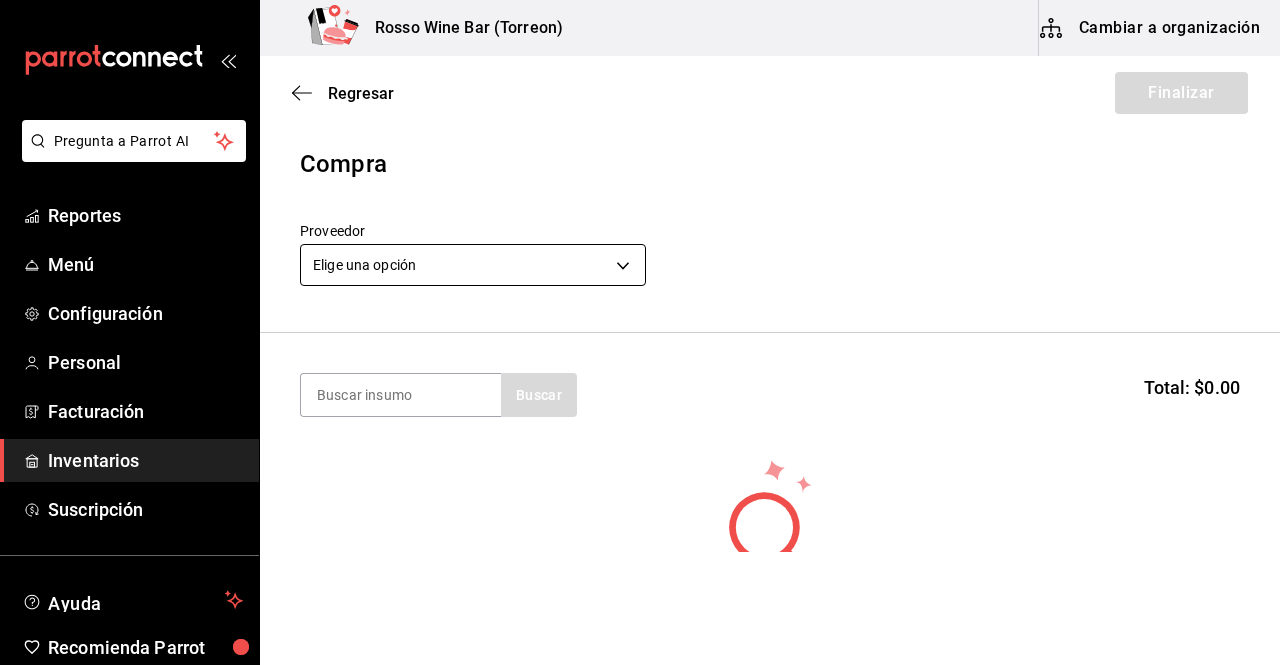 click on "Cerveza Bambino Categoría de inventario Cerveza ​ Mínimo 3 ​ Ideal 3 ​ Insumo de producción Este insumo se produce con una receta de producción Presentación Proveedor Elige una opción default Buscar Total: $[PRICE] No hay insumos a mostrar. Busca un insumo para agregarlo a la lista GANA 1 MES GRATIS EN TU SUSCRIPCIÓN AQUÍ ¿Recuerdas cómo empezó tu restaurante?
Hoy puedes ayudar a un colega a tener el mismo cambio que tú viviste.
Recomienda Parrot directamente desde tu Portal Administrador.
Es fácil y rápido.
🎁 Por cada restaurante que se una, ganas 1 mes gratis. Ver video tutorial Ir a video Pregunta a Parrot AI Reportes   Menú   Configuración   Personal   Facturación   Inventarios   Suscripción   Ayuda Recomienda Parrot   C H   Sugerir nueva función   Editar Eliminar Visitar centro de ayuda ([PHONE]) soporte@parrotsoftware.io Visitar centro de ayuda ([PHONE]) soporte@parrotsoftware.io" at bounding box center [640, 276] 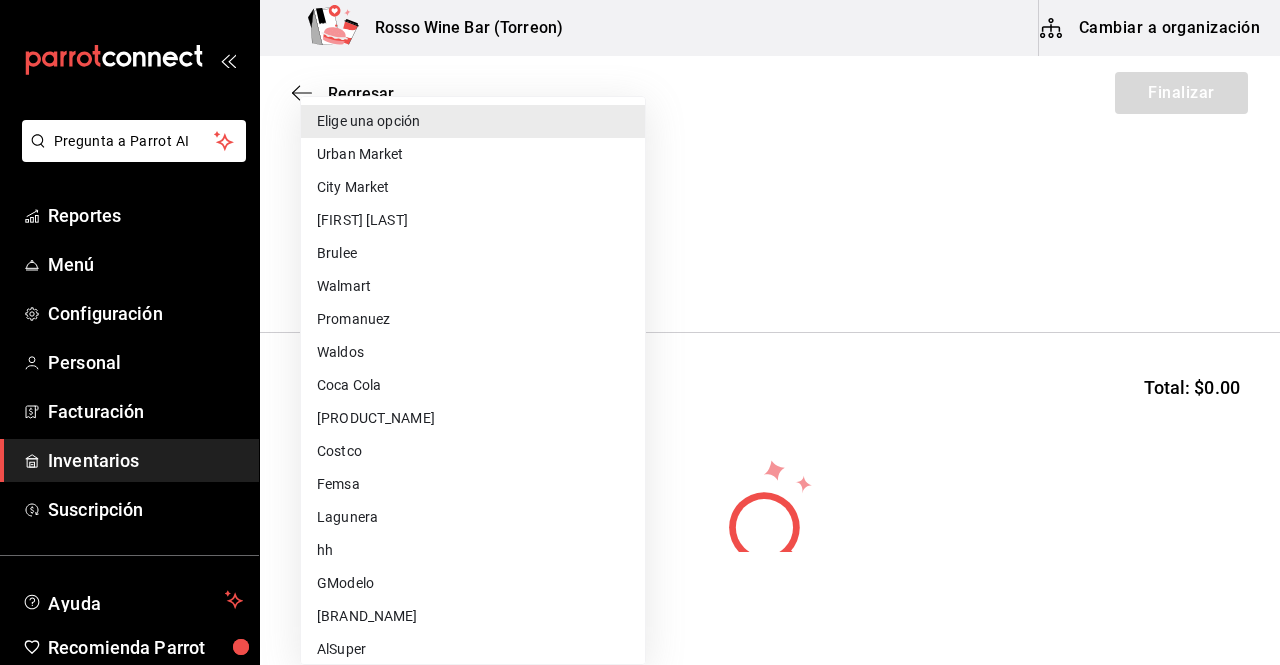 type 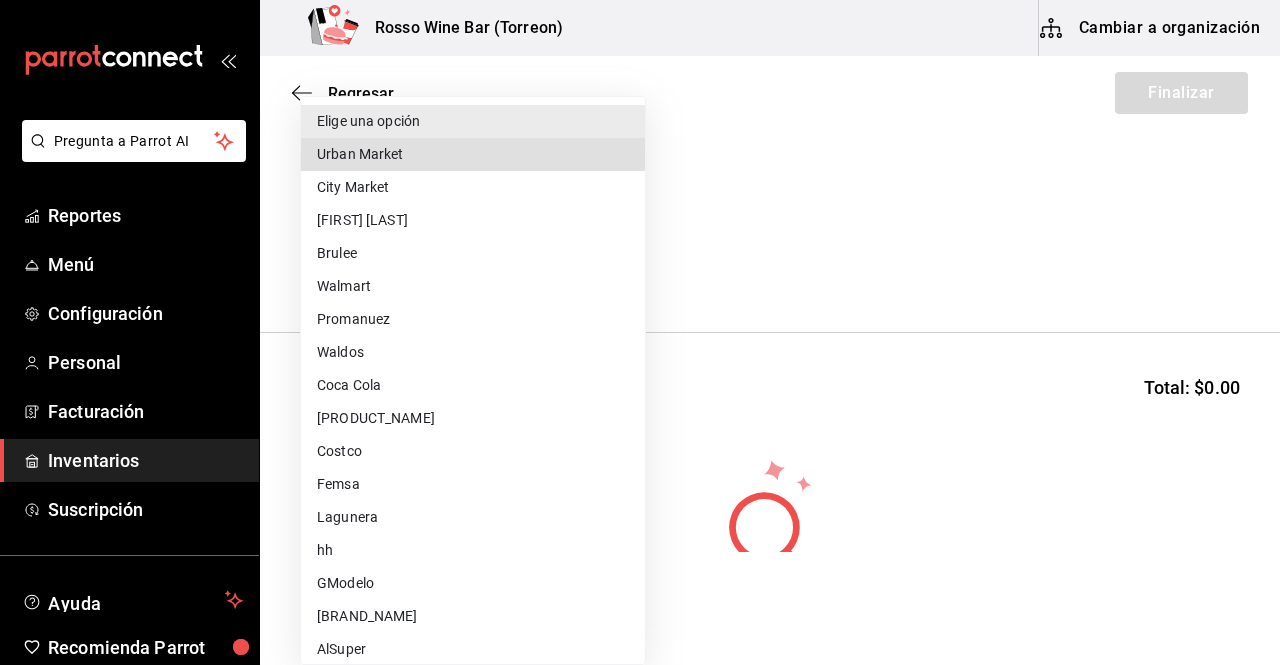 click on "Urban Market" at bounding box center [473, 154] 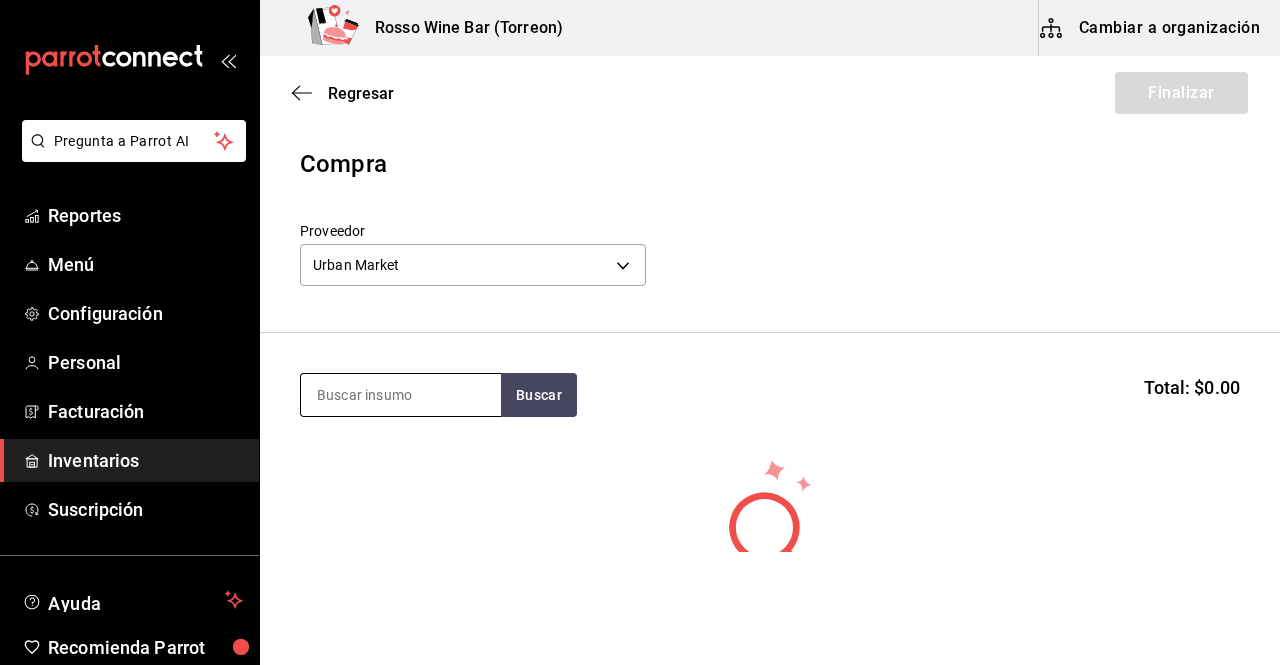 click at bounding box center (401, 395) 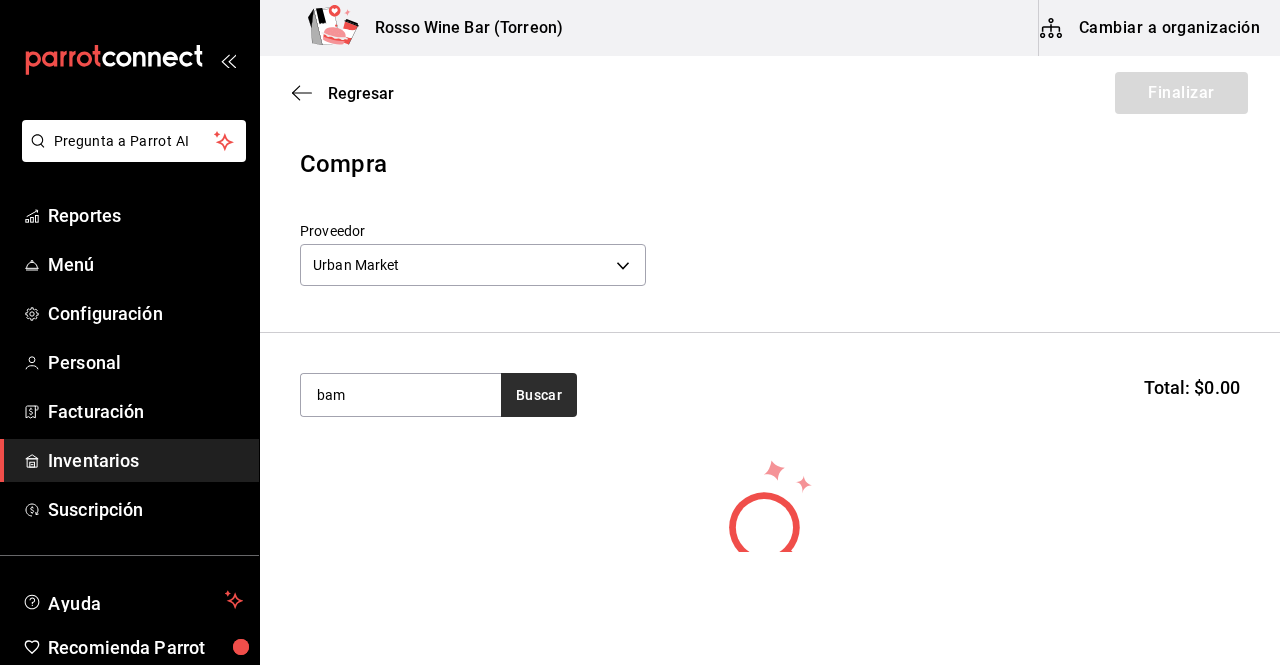 type on "bam" 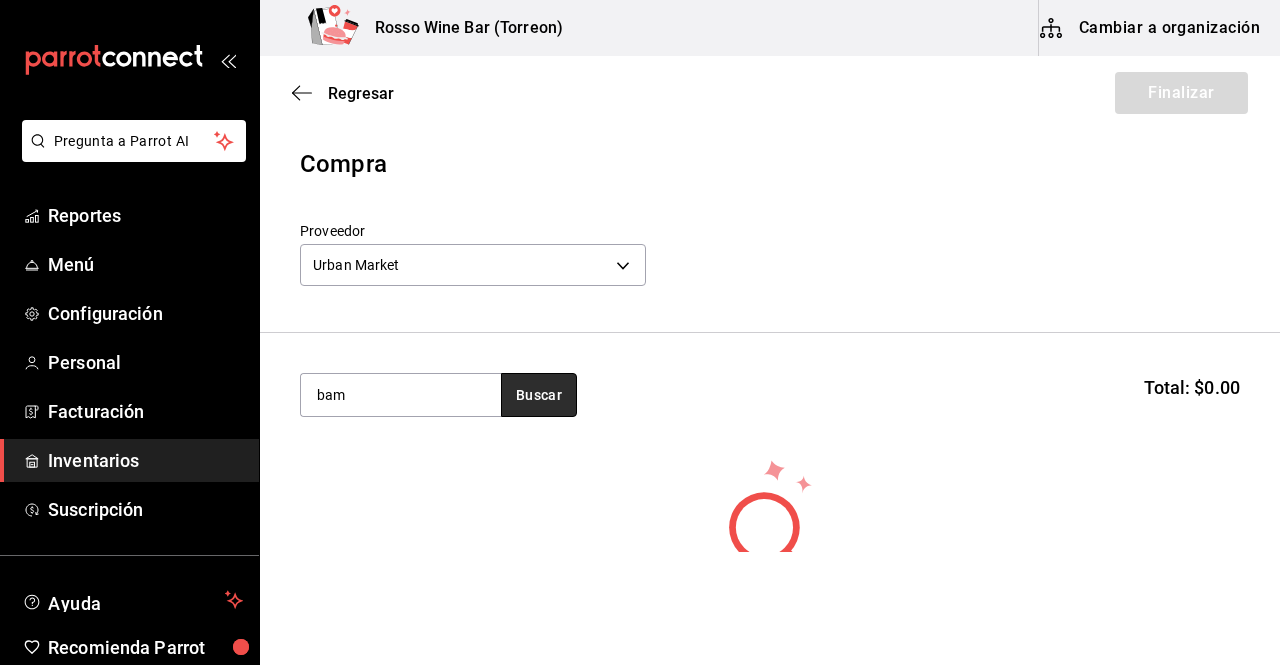 click on "Buscar" at bounding box center (539, 395) 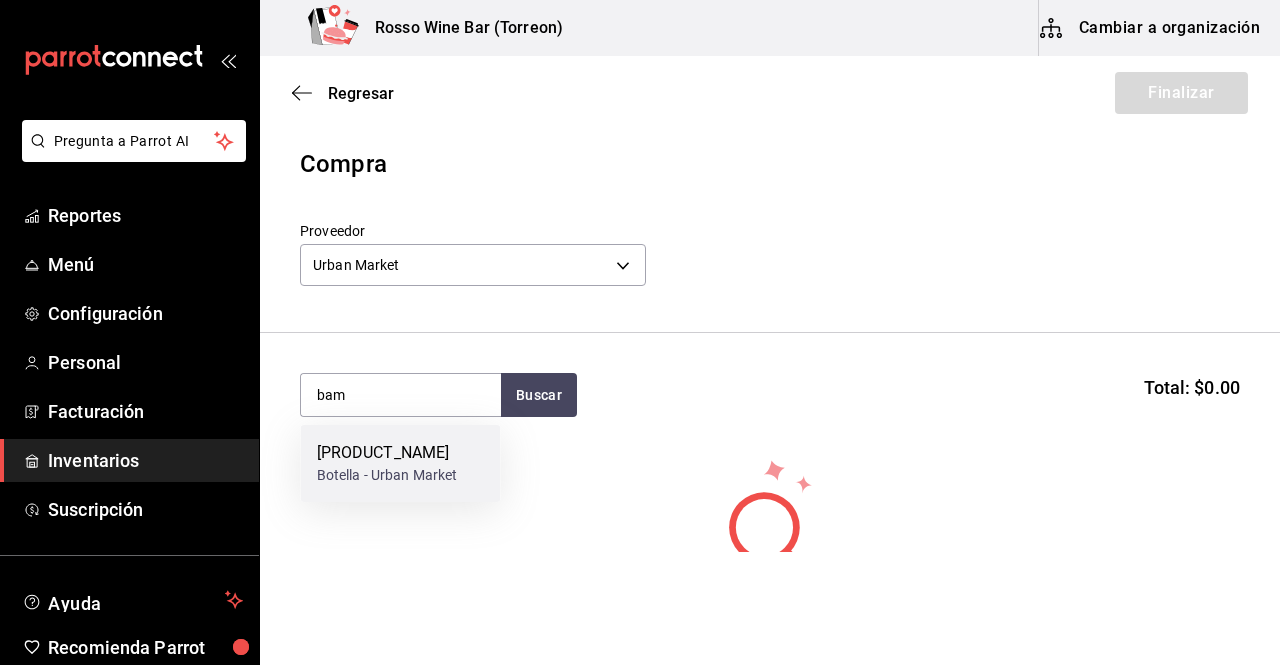 click on "Botella - Urban Market" at bounding box center [387, 475] 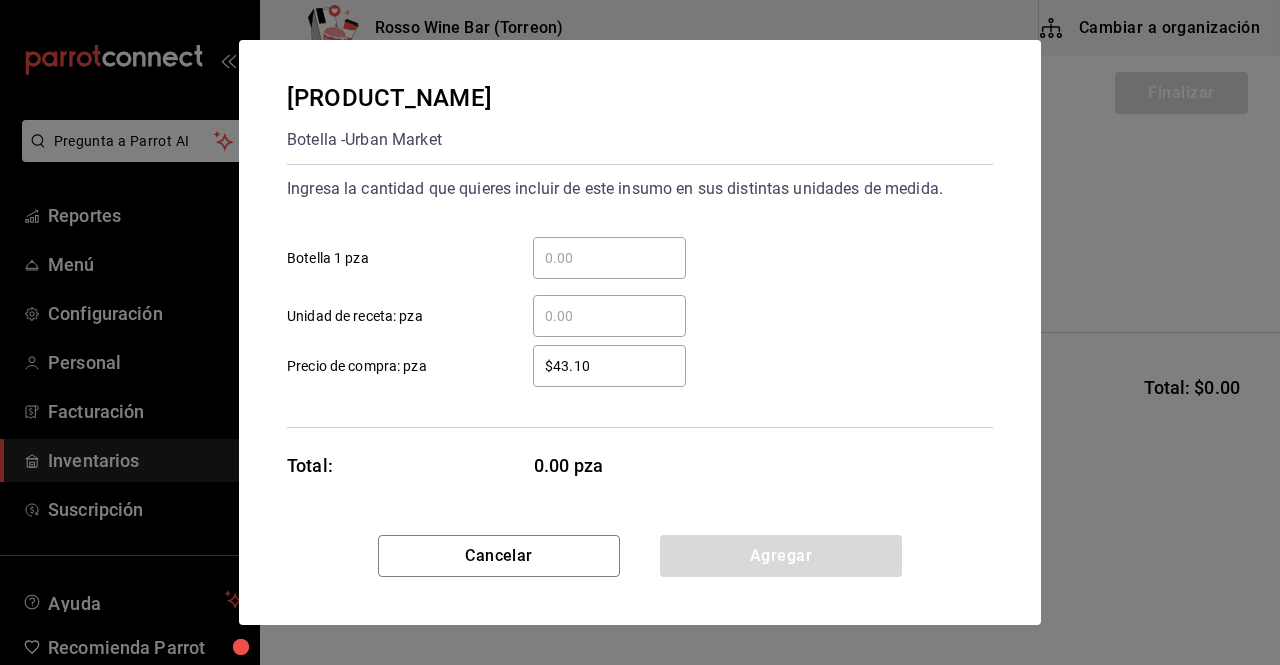 click on "​ Botella 1 pza" at bounding box center (609, 258) 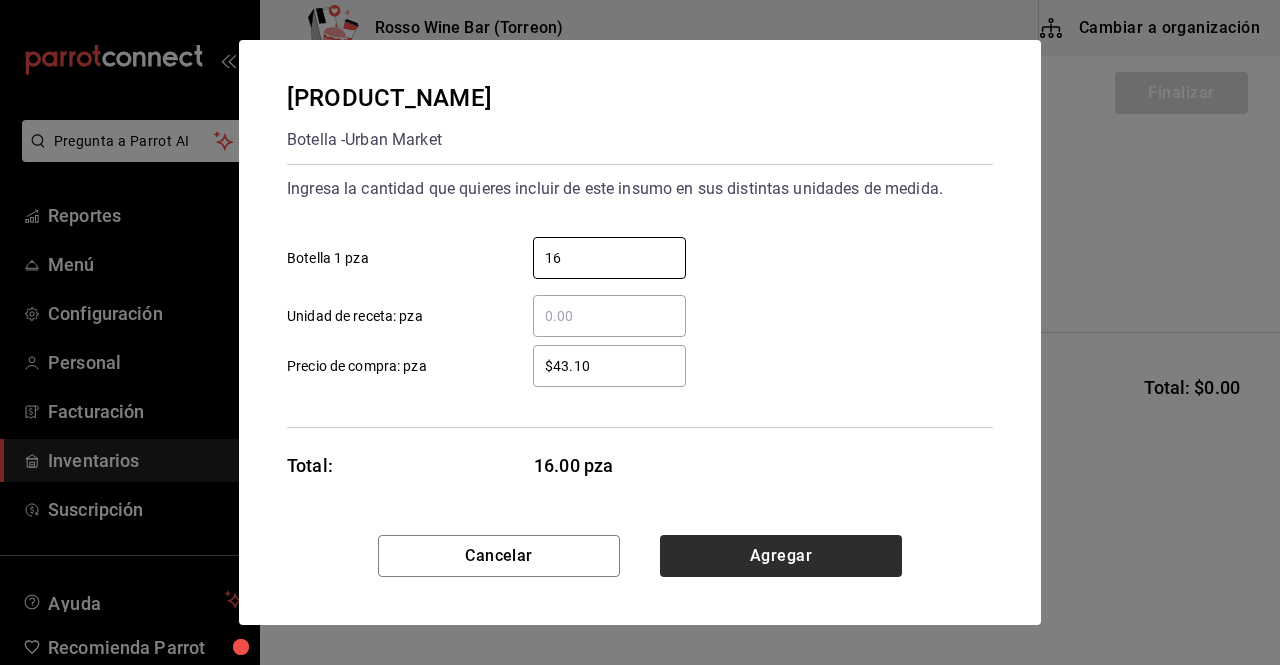 type on "16" 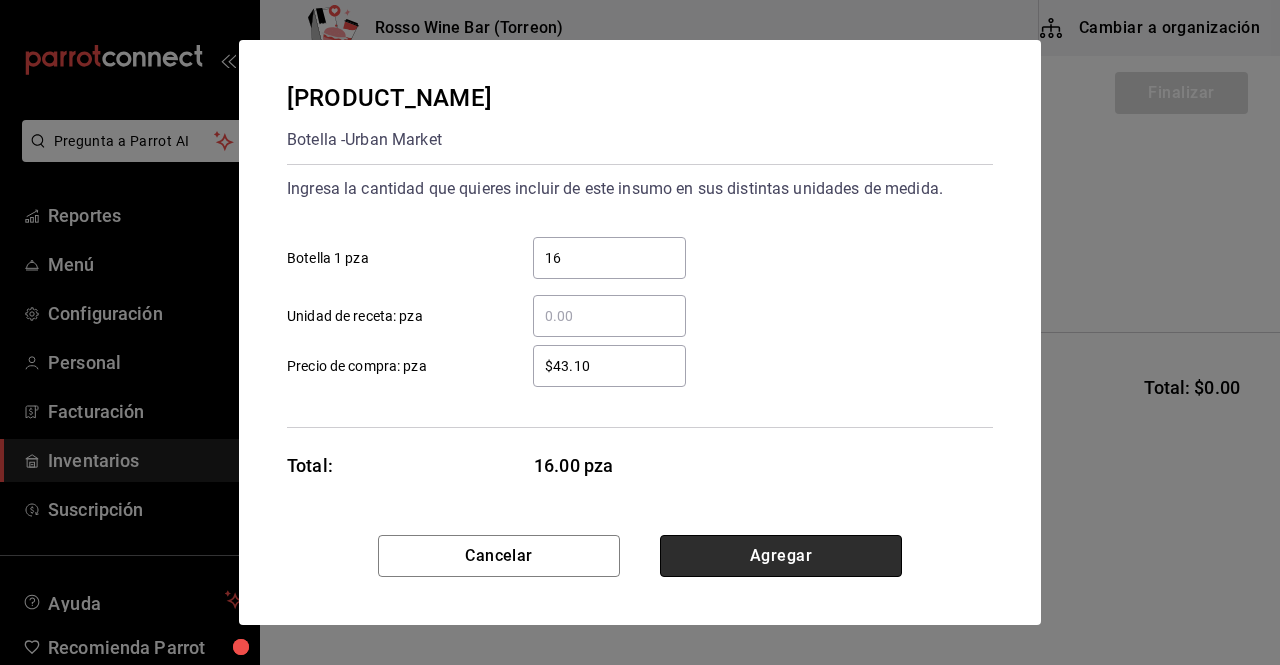 click on "Agregar" at bounding box center (781, 556) 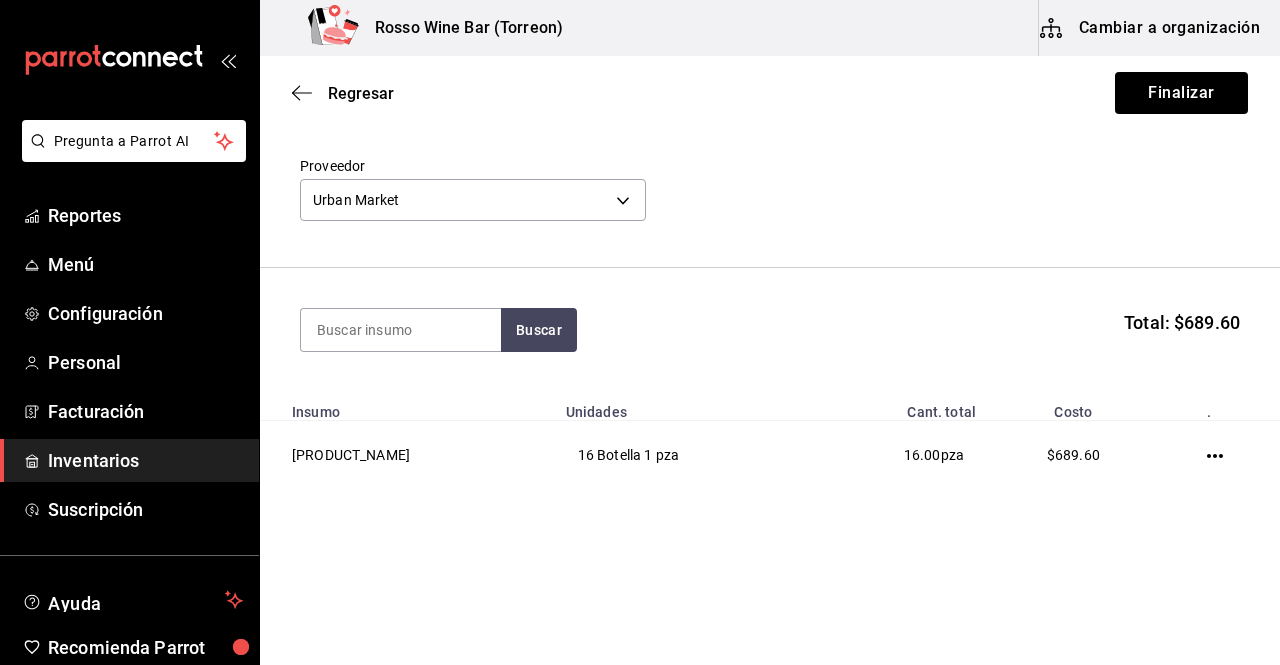 scroll, scrollTop: 67, scrollLeft: 0, axis: vertical 